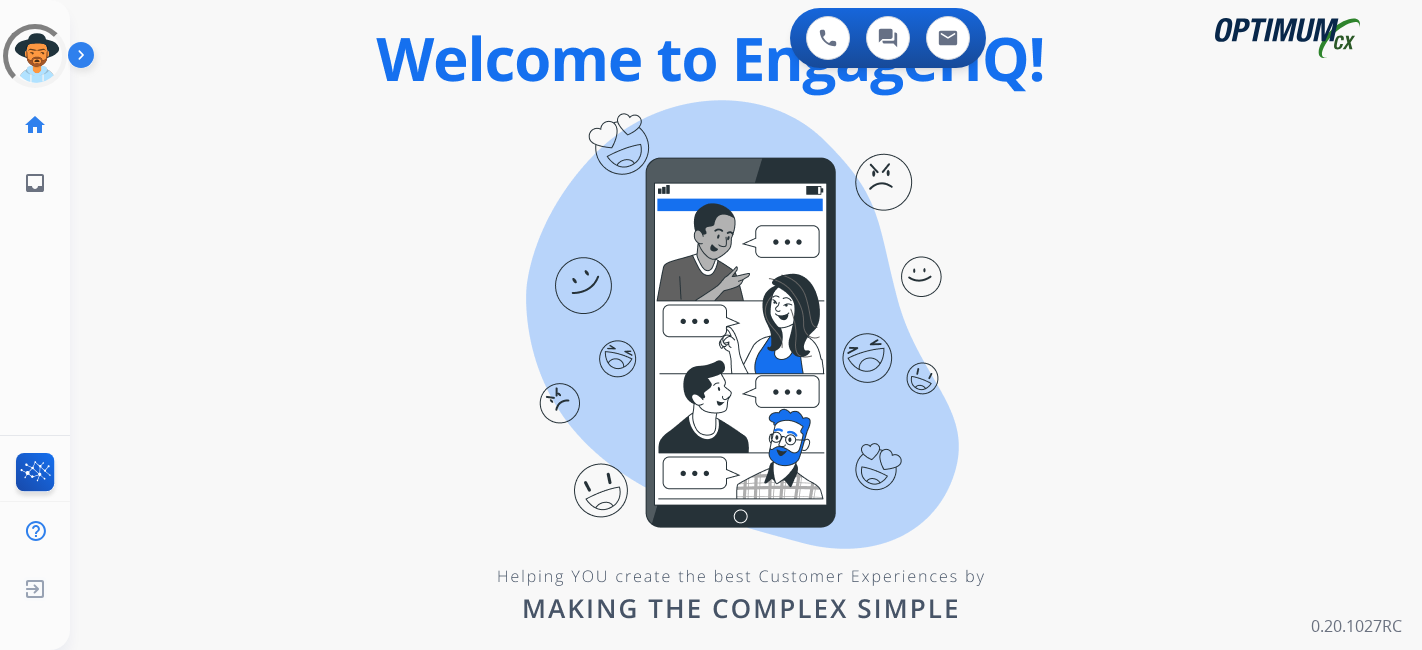 scroll, scrollTop: 0, scrollLeft: 0, axis: both 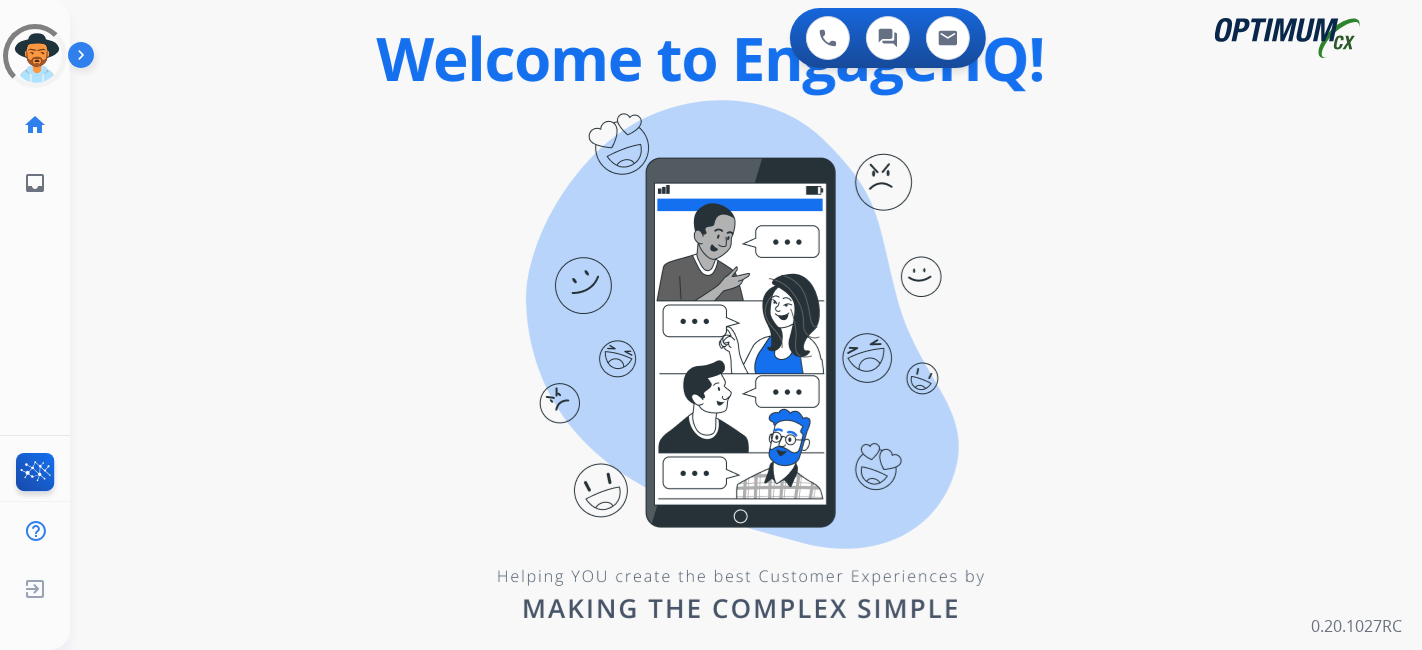 click on "swap_horiz Break voice bridge close_fullscreen Connect 3-Way Call merge_type Separate 3-Way Call  Interaction Guide   Interaction History  Interaction Guide arrow_drop_up  Welcome to EngageHQ   Internal Queue Transfer: How To  Secure Pad expand_more Clear pad Candidate/Account ID: Contact Notes:" at bounding box center (722, 120) 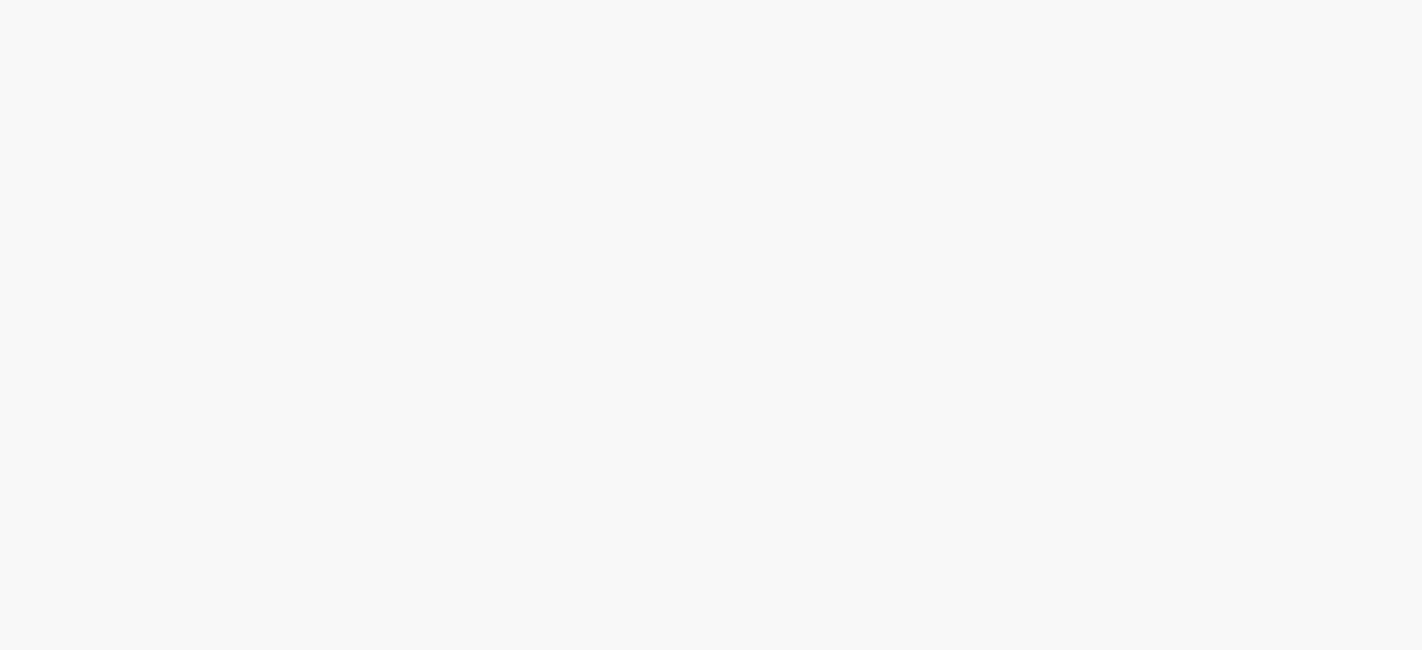scroll, scrollTop: 0, scrollLeft: 0, axis: both 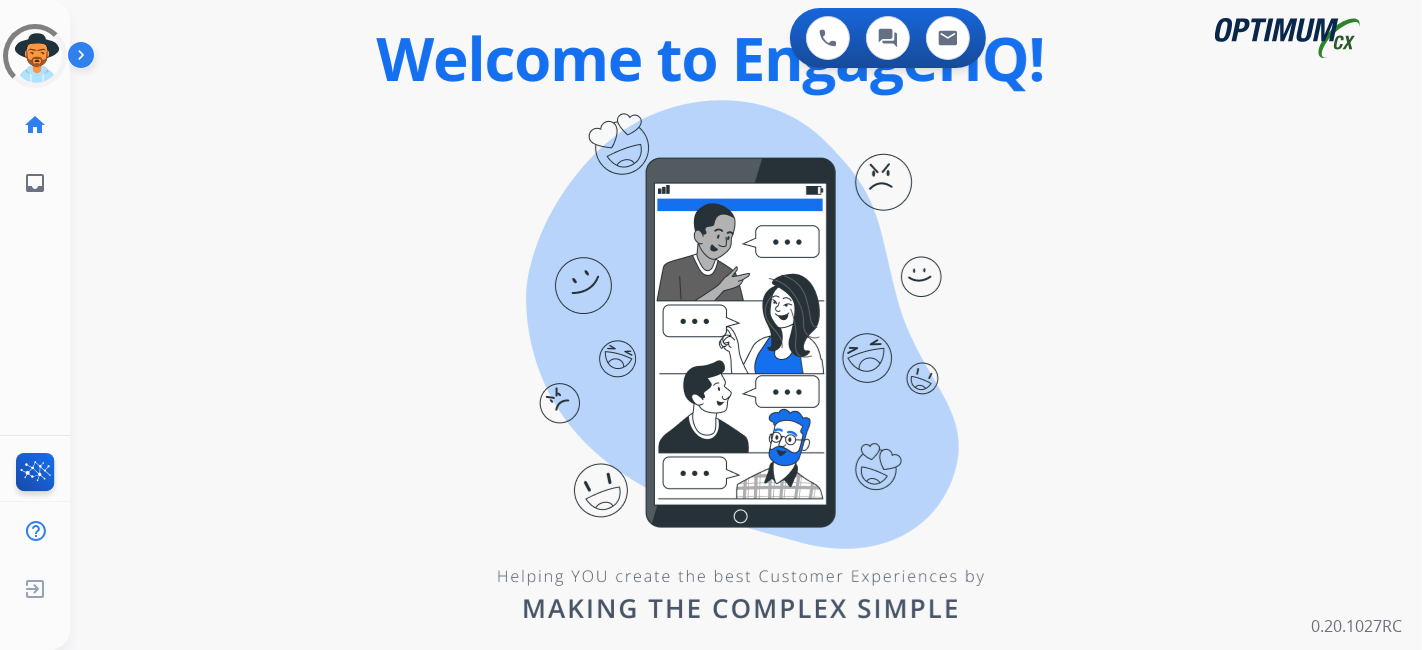 click on "0  Voice Interactions  0  Chat Interactions   0  Email Interactions swap_horiz Break voice bridge close_fullscreen Connect 3-Way Call merge_type Separate 3-Way Call  Interaction Guide   Interaction History  Interaction Guide arrow_drop_up  Welcome to EngageHQ   Internal Queue Transfer: How To  Secure Pad expand_more Clear pad Candidate/Account ID: Contact Notes:                  0.20.1027RC" at bounding box center [746, 325] 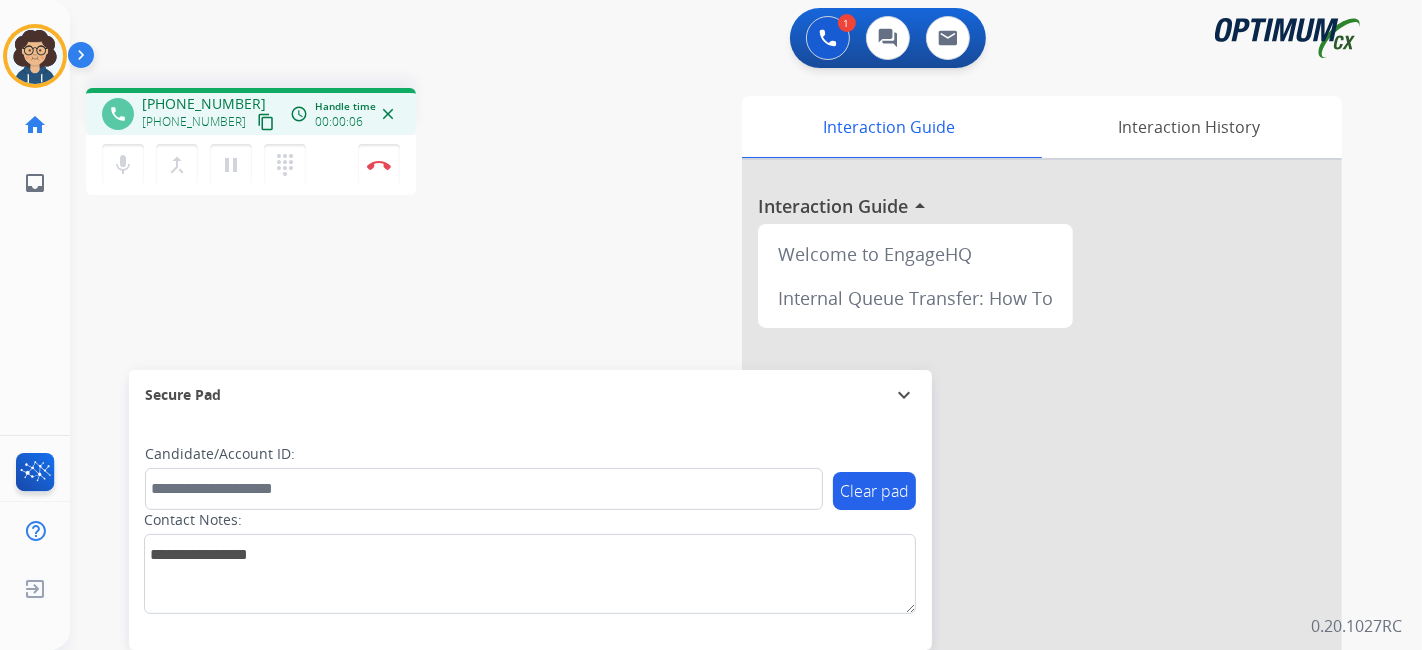 click on "content_copy" at bounding box center [266, 122] 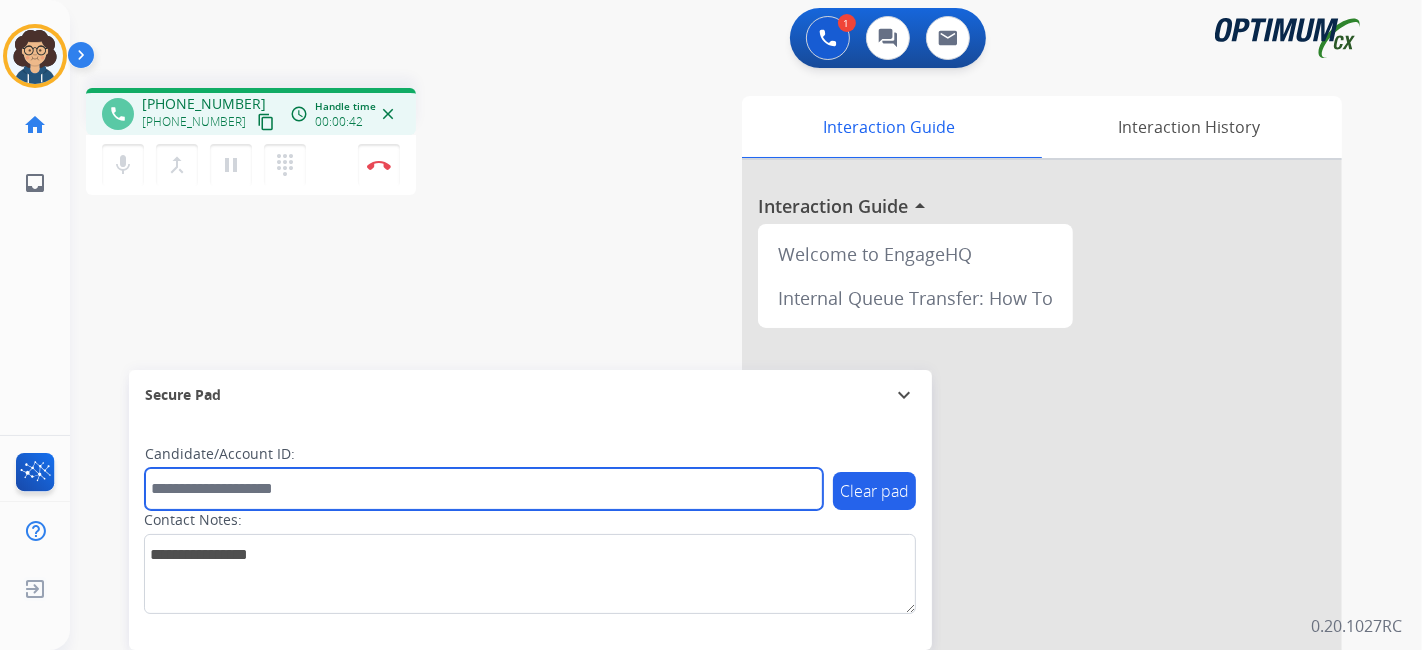 click at bounding box center [484, 489] 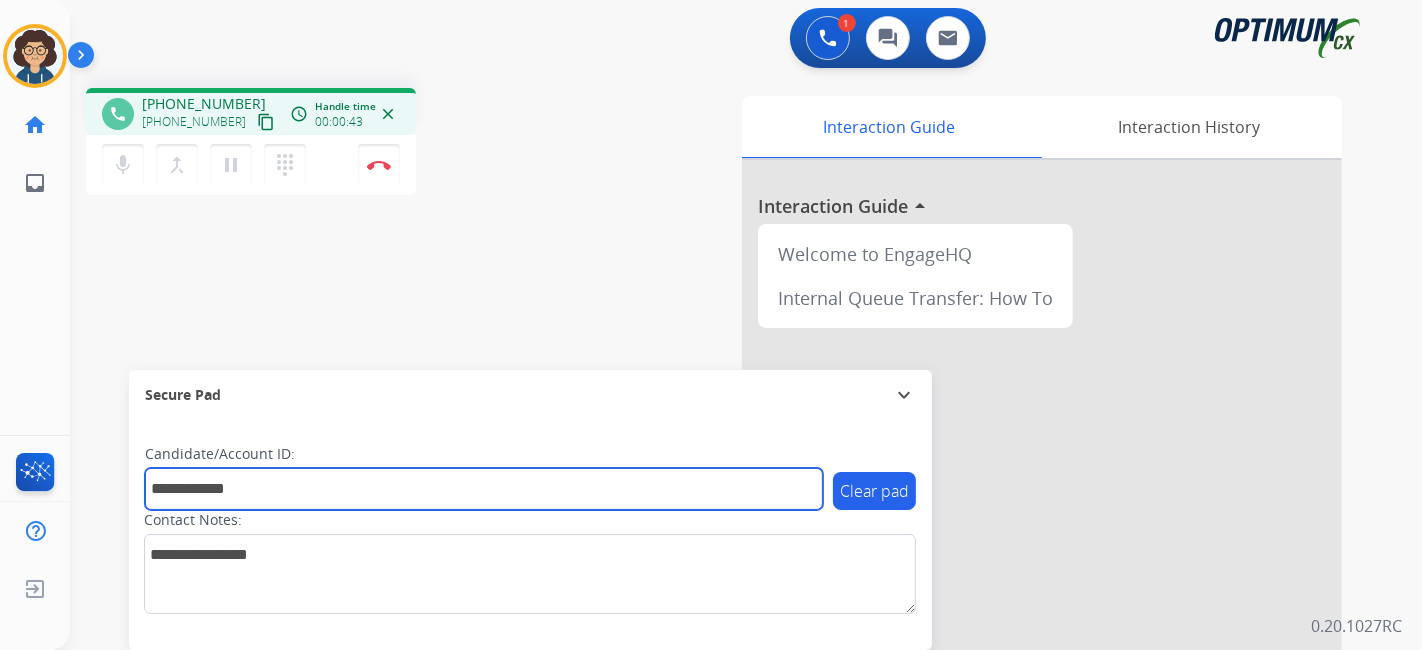 type on "**********" 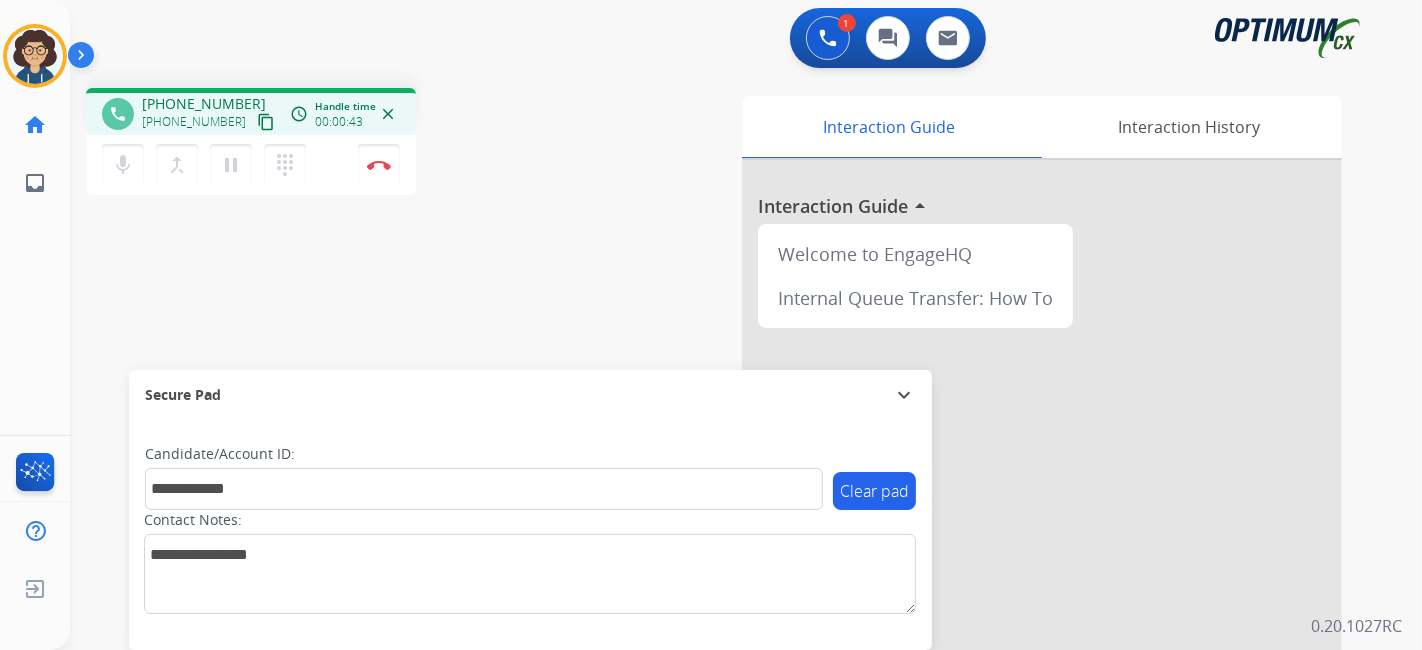 drag, startPoint x: 477, startPoint y: 335, endPoint x: 477, endPoint y: 301, distance: 34 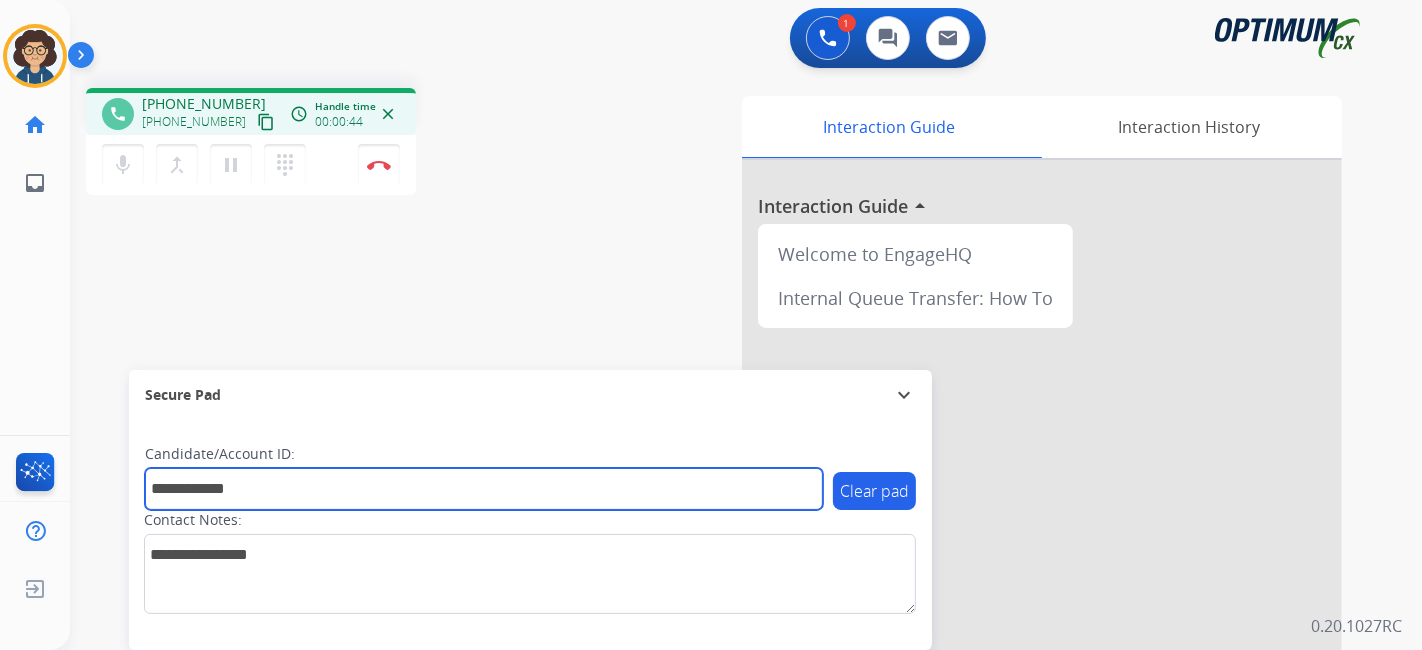 drag, startPoint x: 262, startPoint y: 503, endPoint x: 74, endPoint y: 444, distance: 197.0406 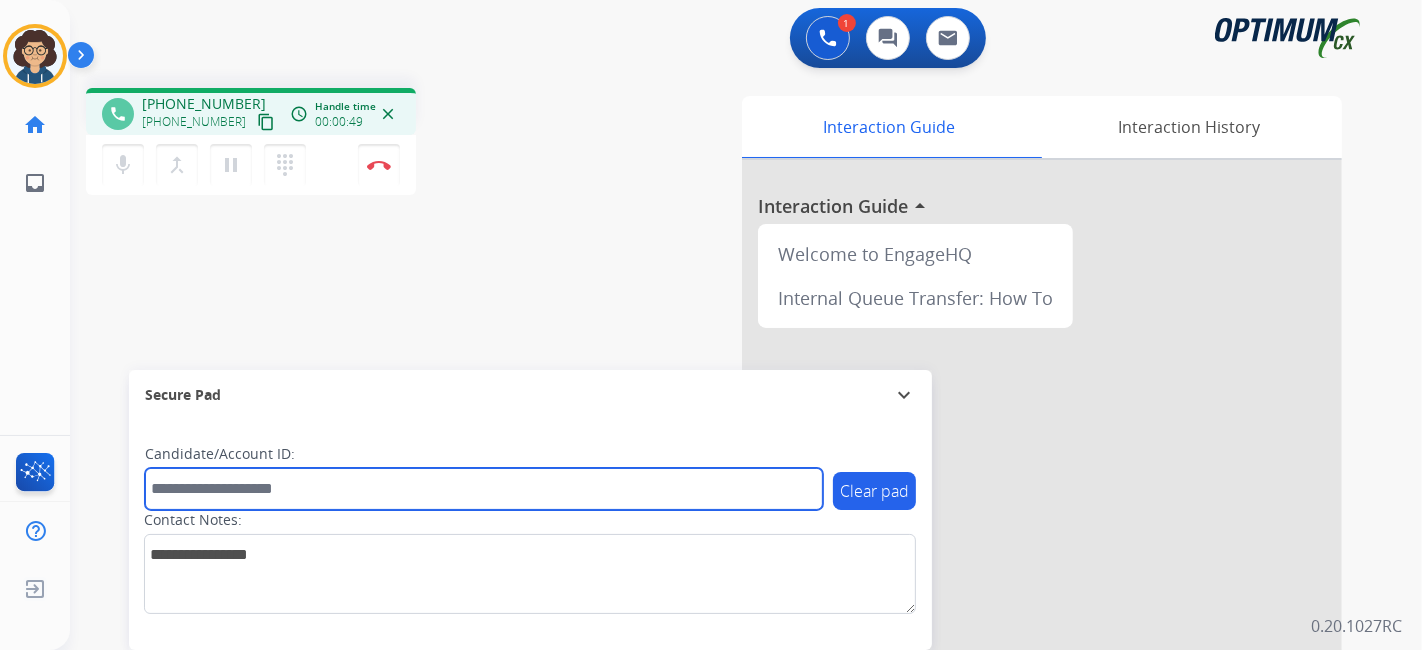 paste on "*******" 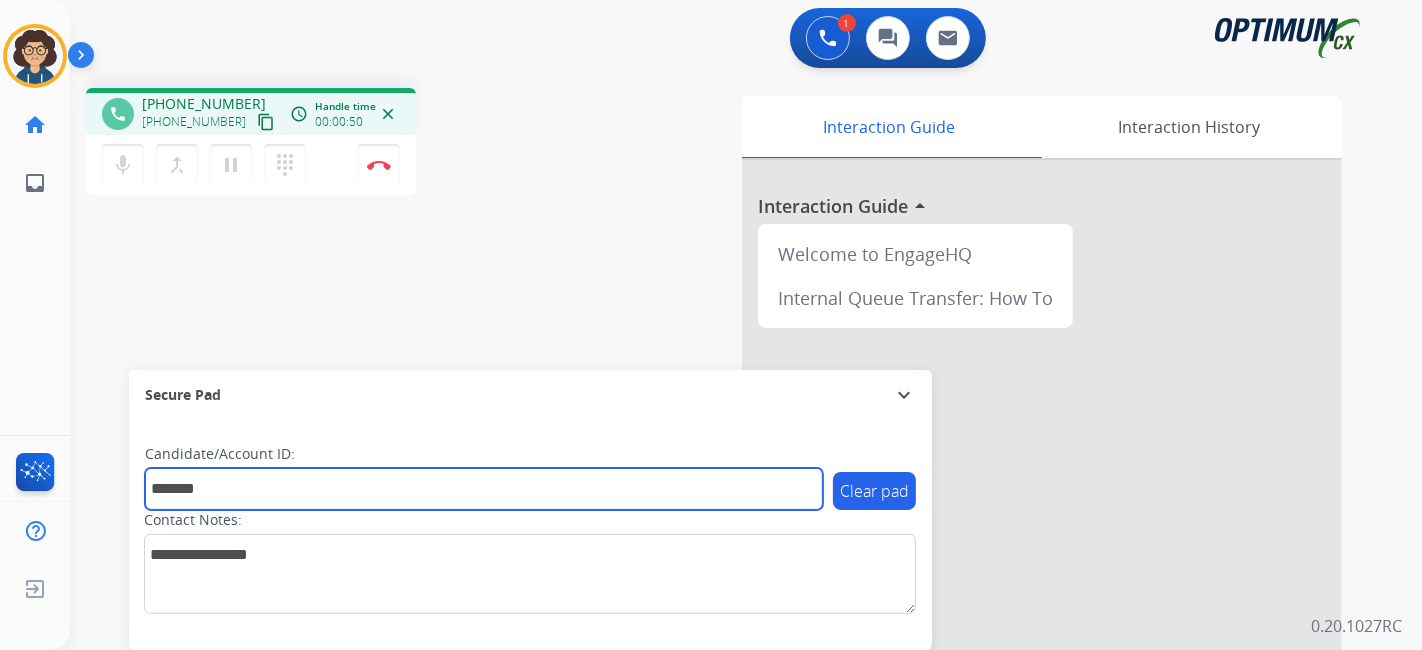 type on "*******" 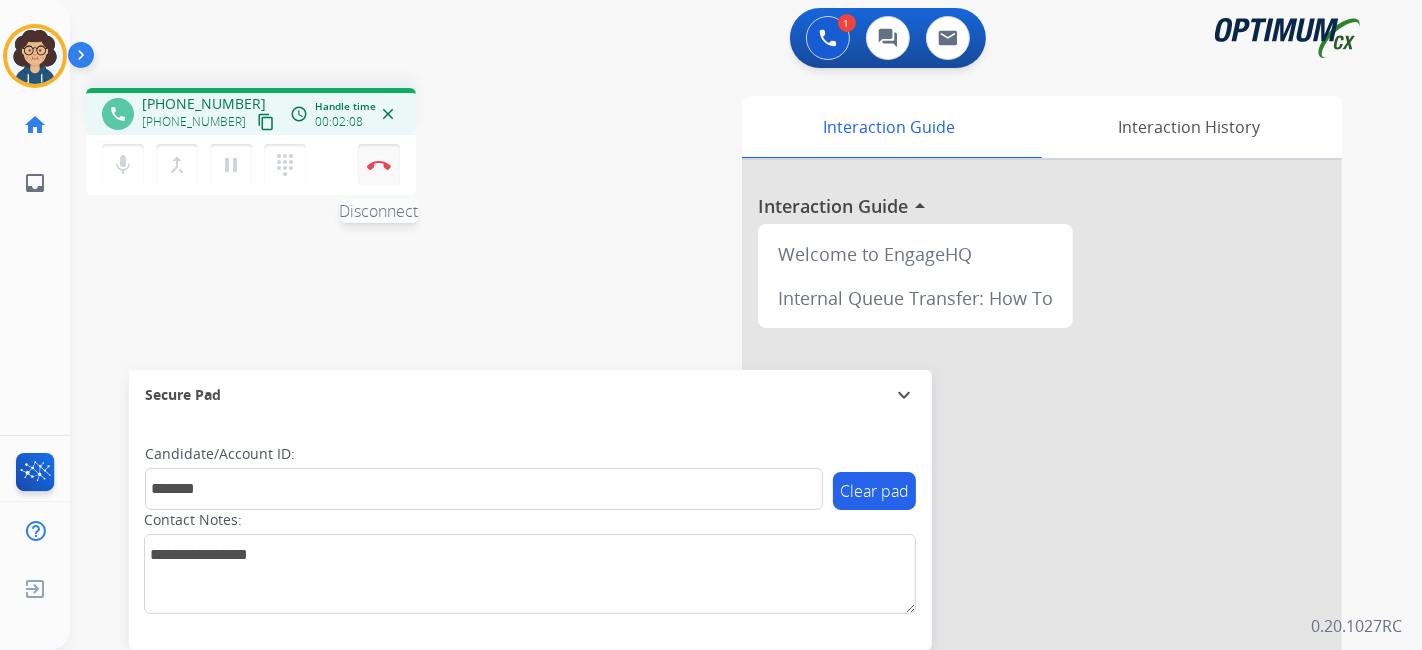 click on "Disconnect" at bounding box center (379, 165) 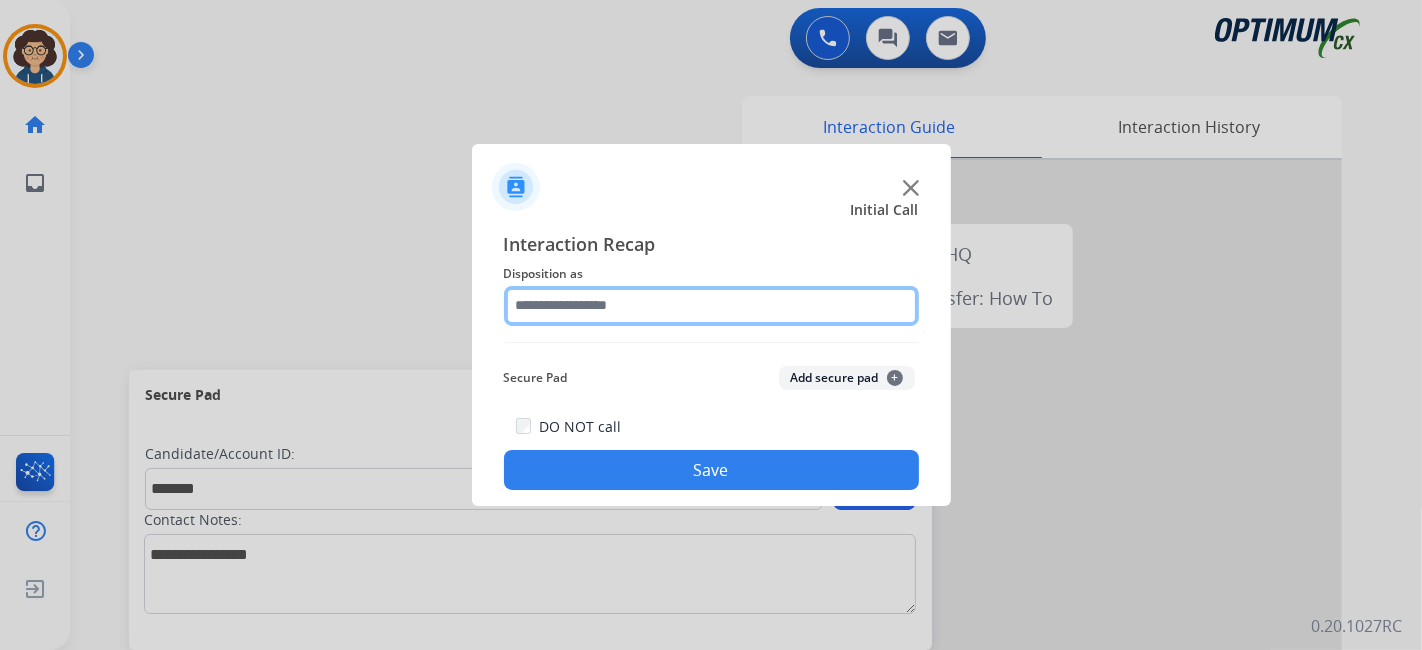 click 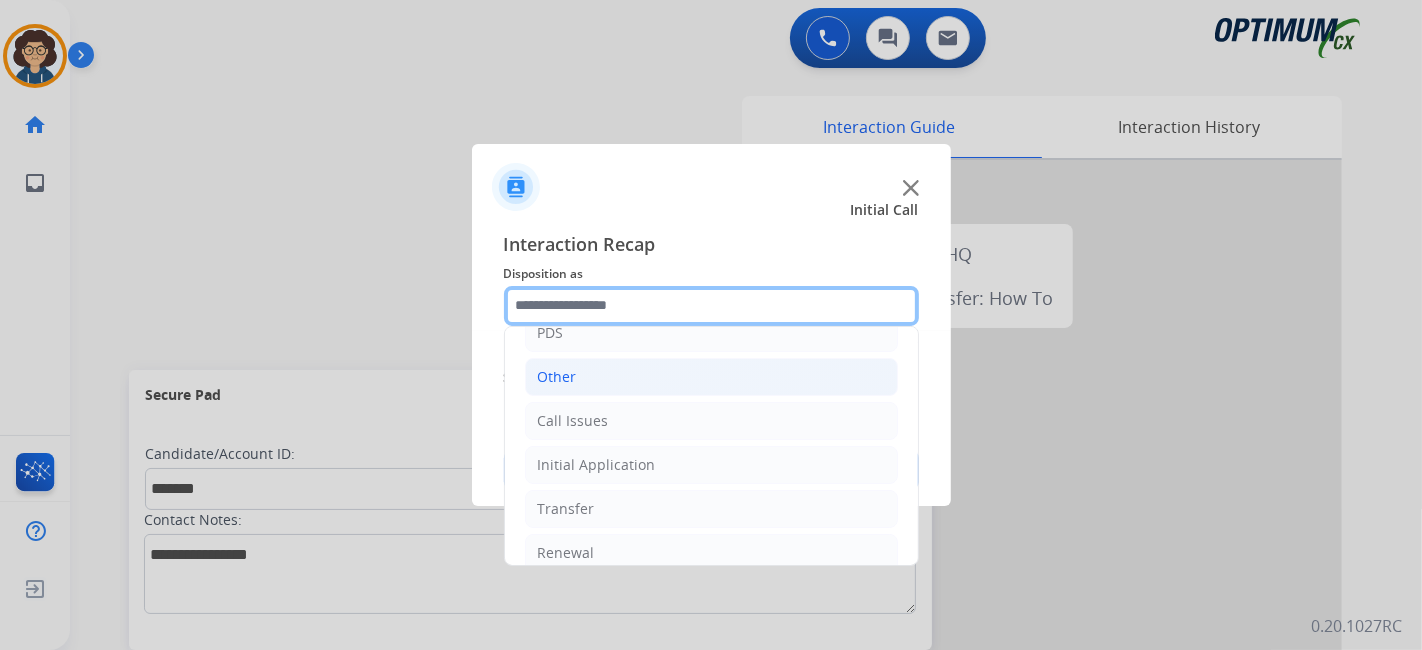 scroll, scrollTop: 131, scrollLeft: 0, axis: vertical 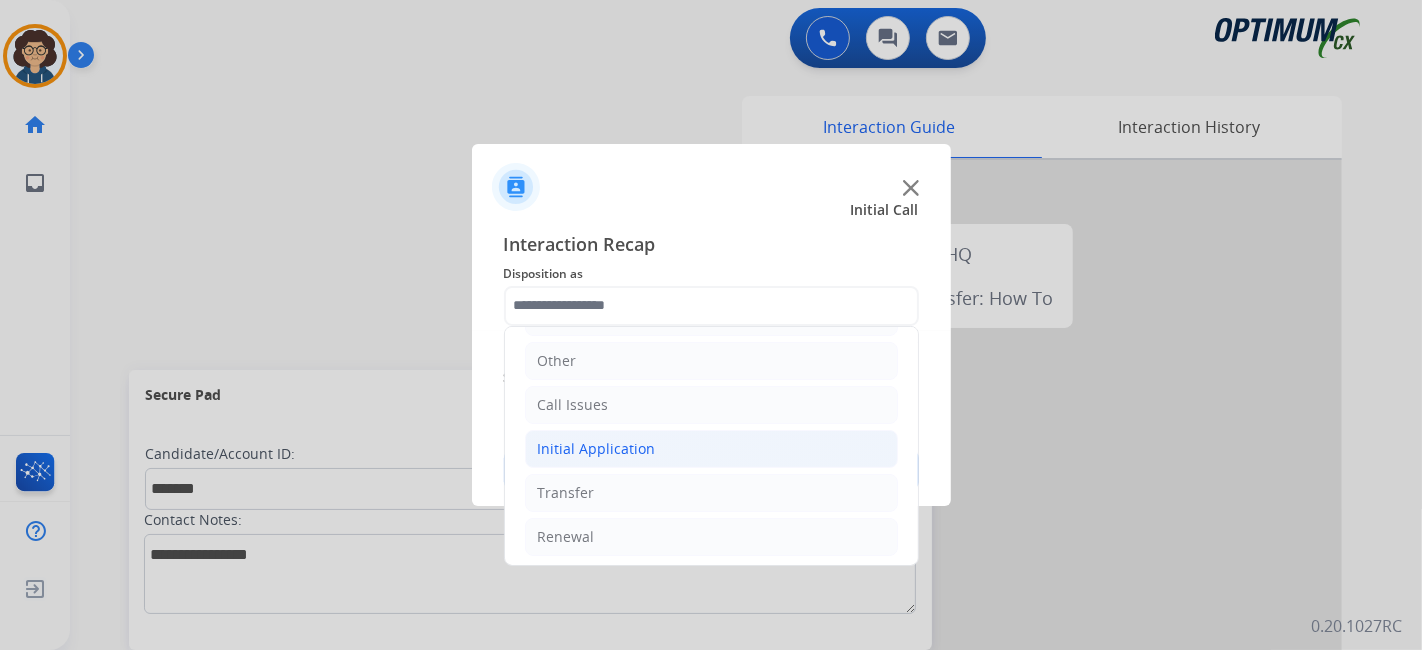 click on "Initial Application" 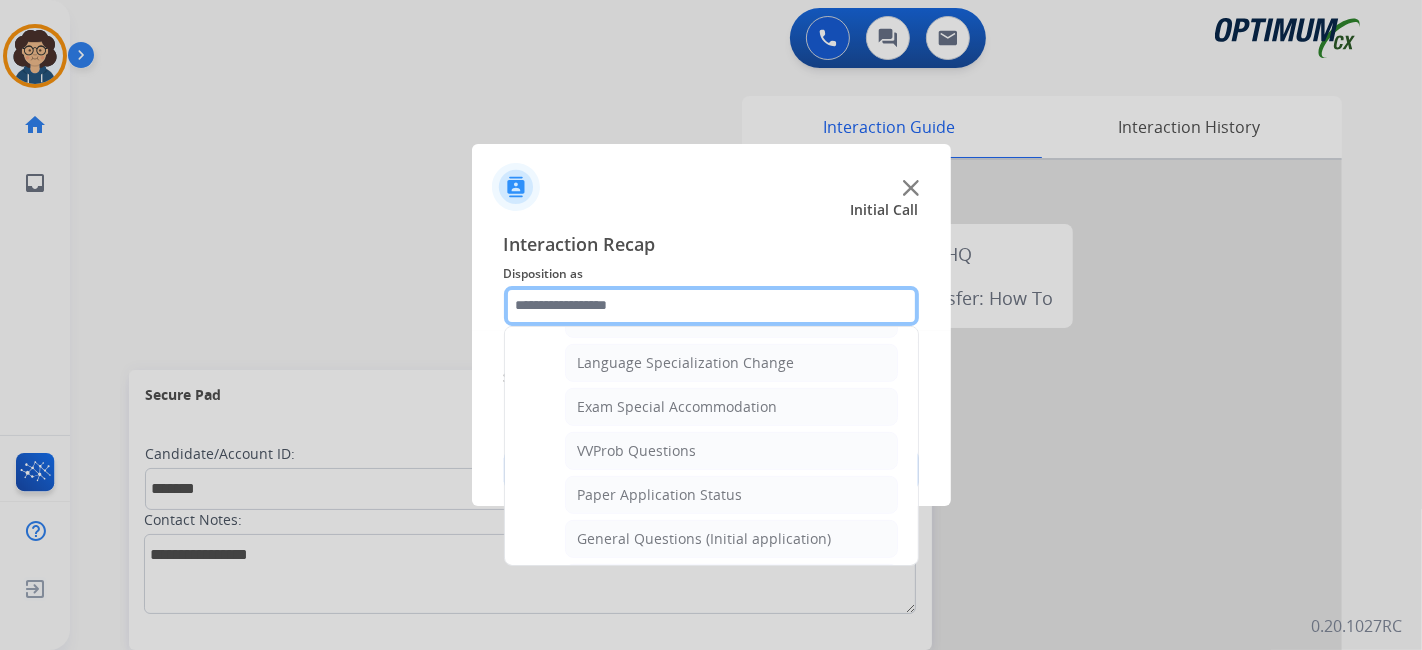 scroll, scrollTop: 1002, scrollLeft: 0, axis: vertical 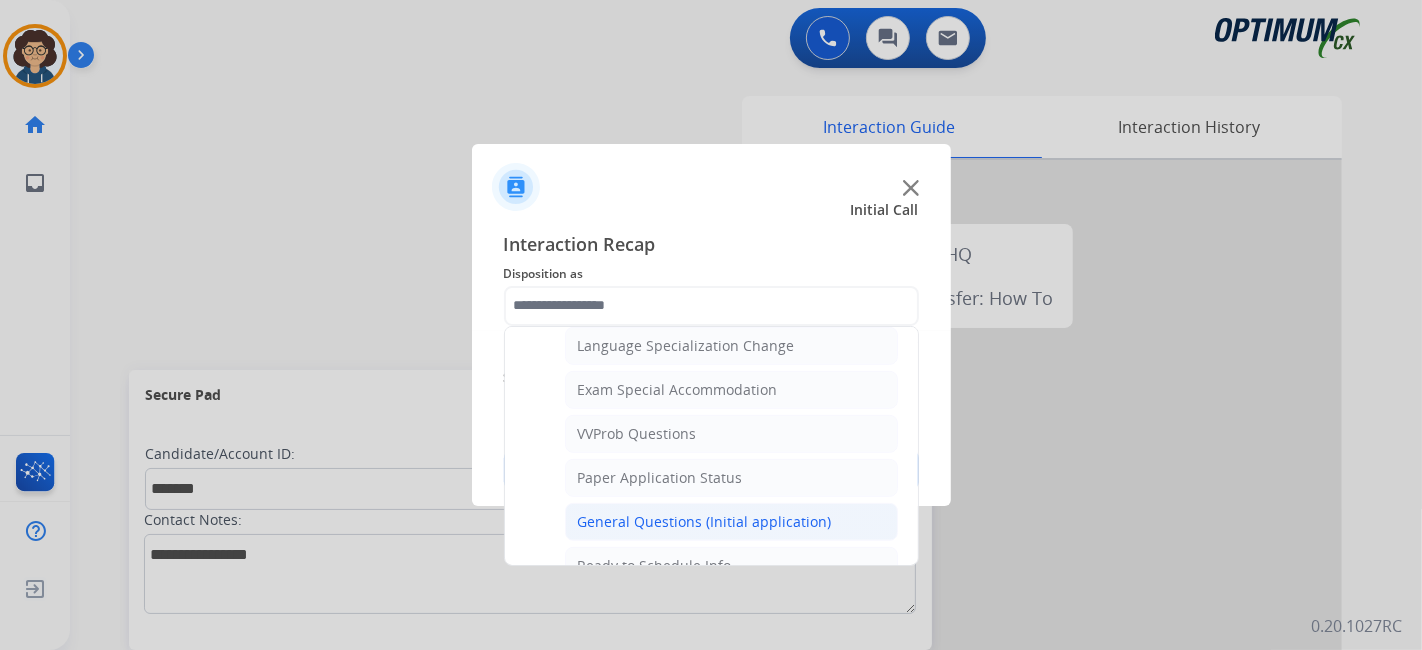 click on "General Questions (Initial application)" 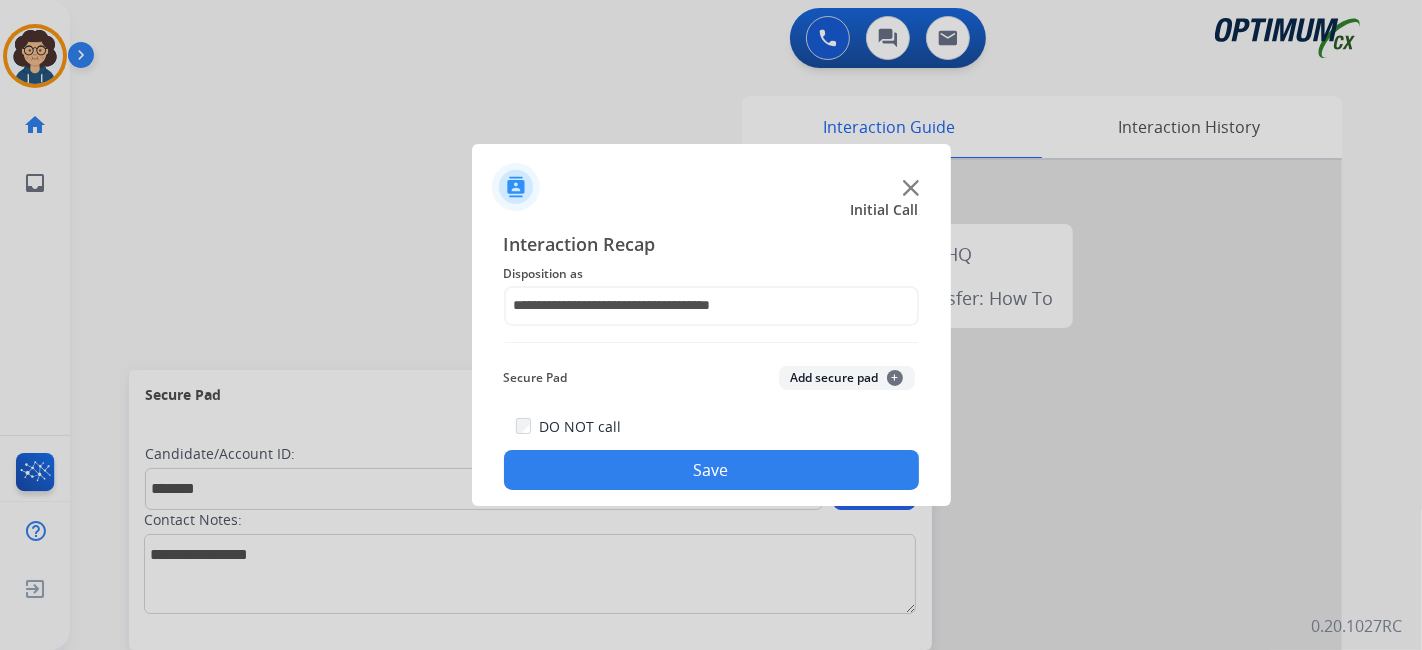click on "Secure Pad  Add secure pad  +" 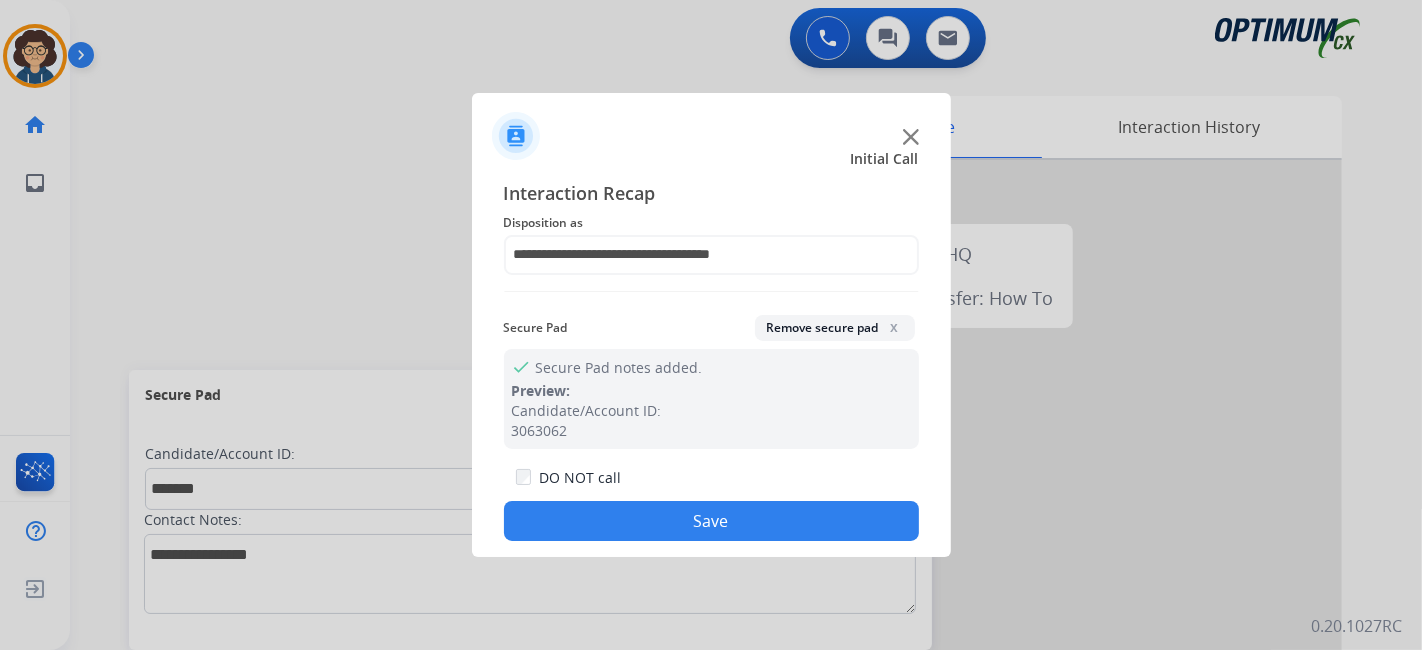 click on "Save" 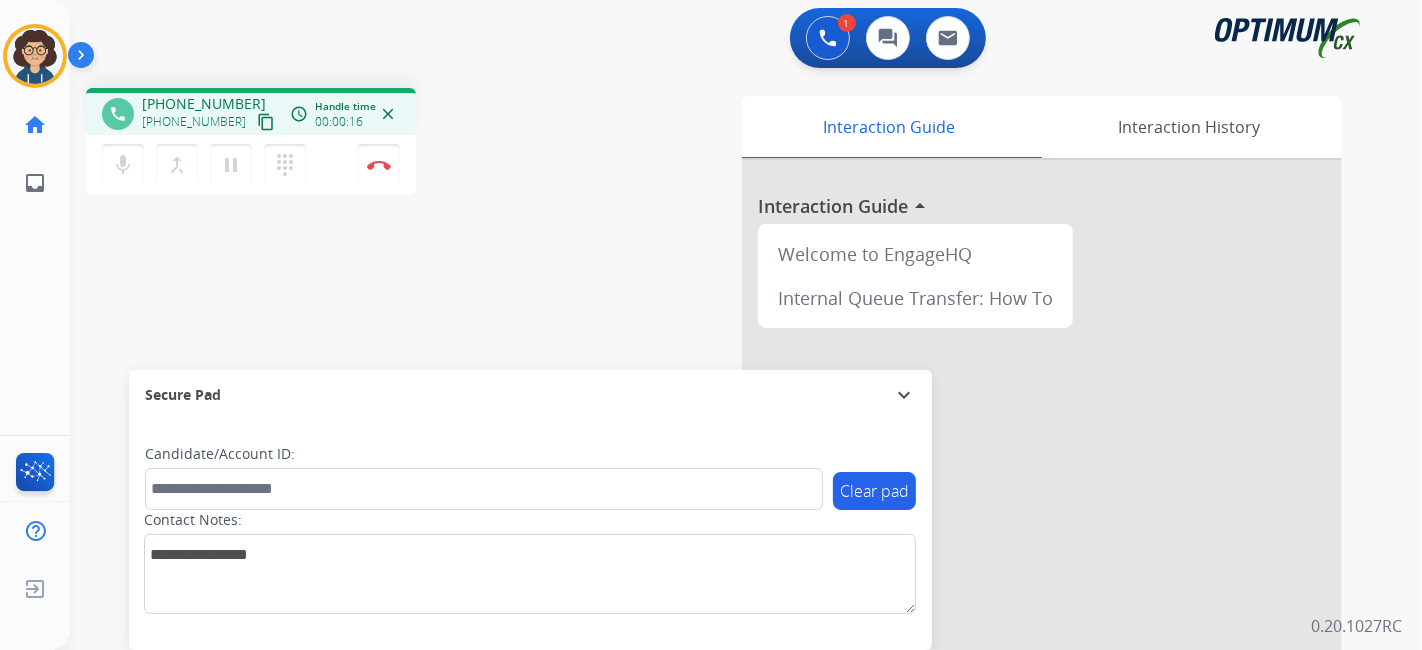 drag, startPoint x: 239, startPoint y: 123, endPoint x: 286, endPoint y: 83, distance: 61.7171 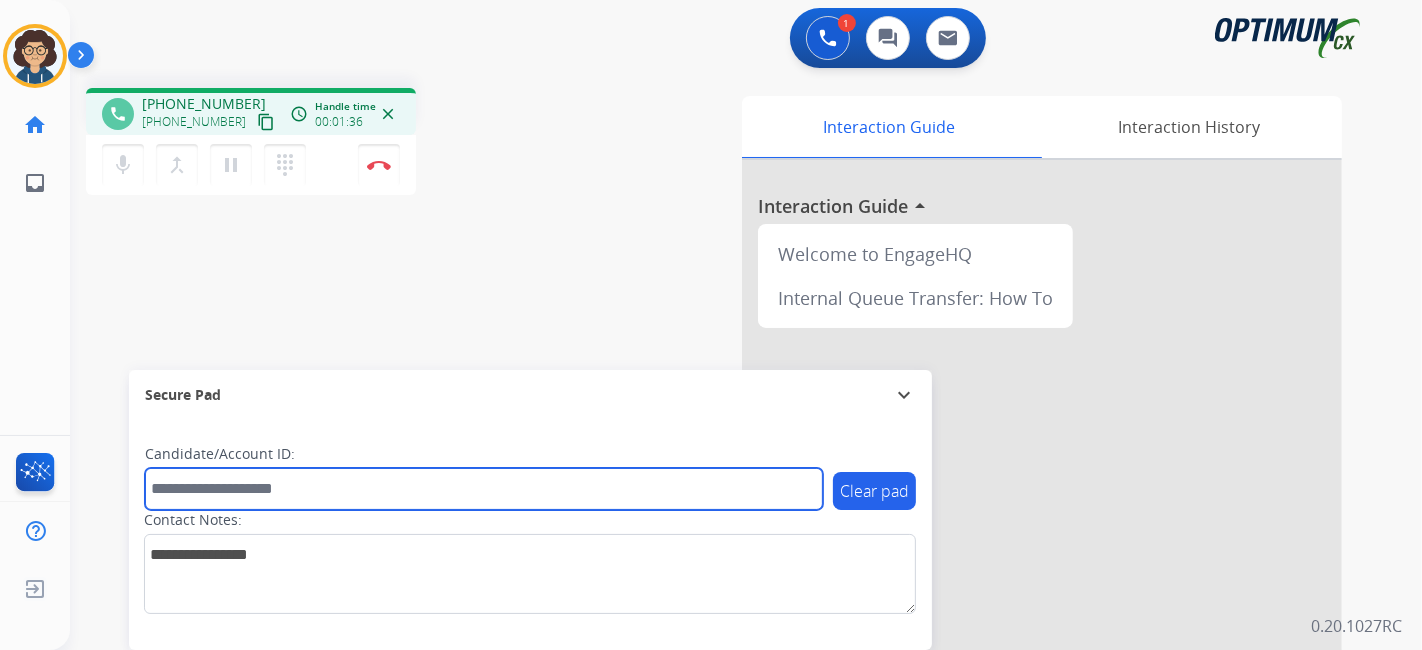 click at bounding box center [484, 489] 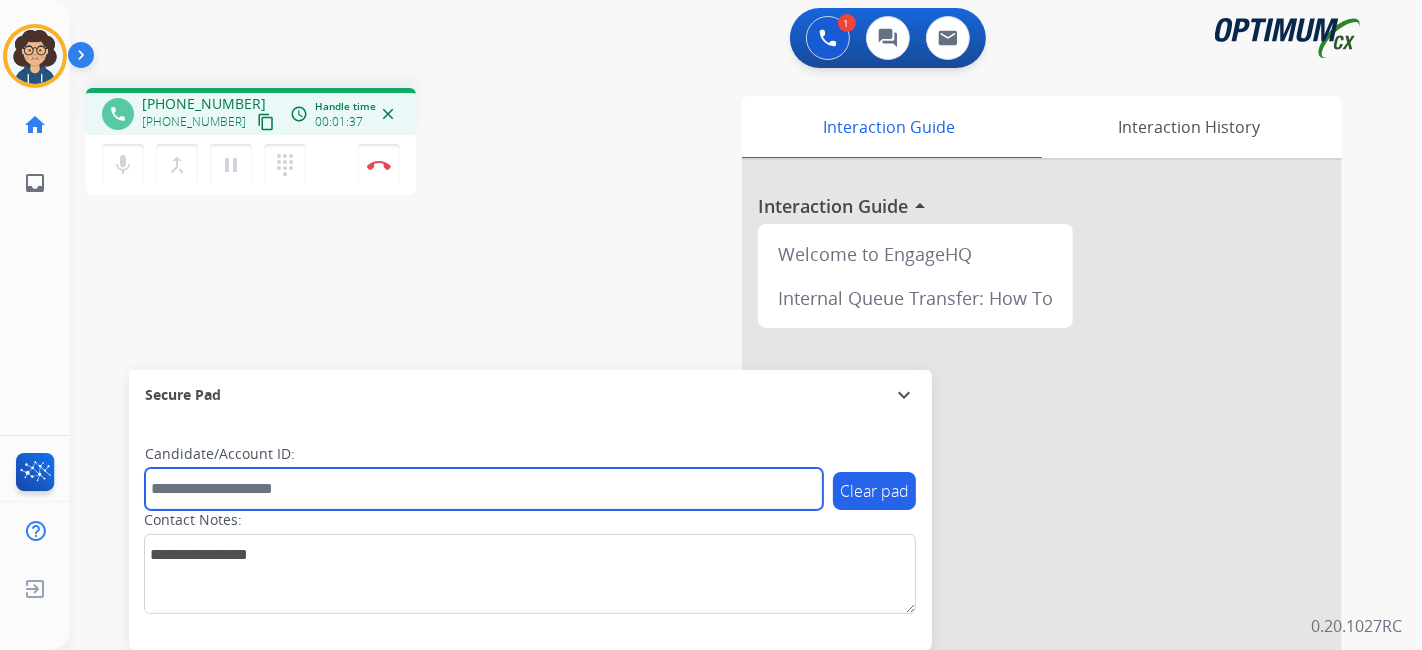 paste on "*******" 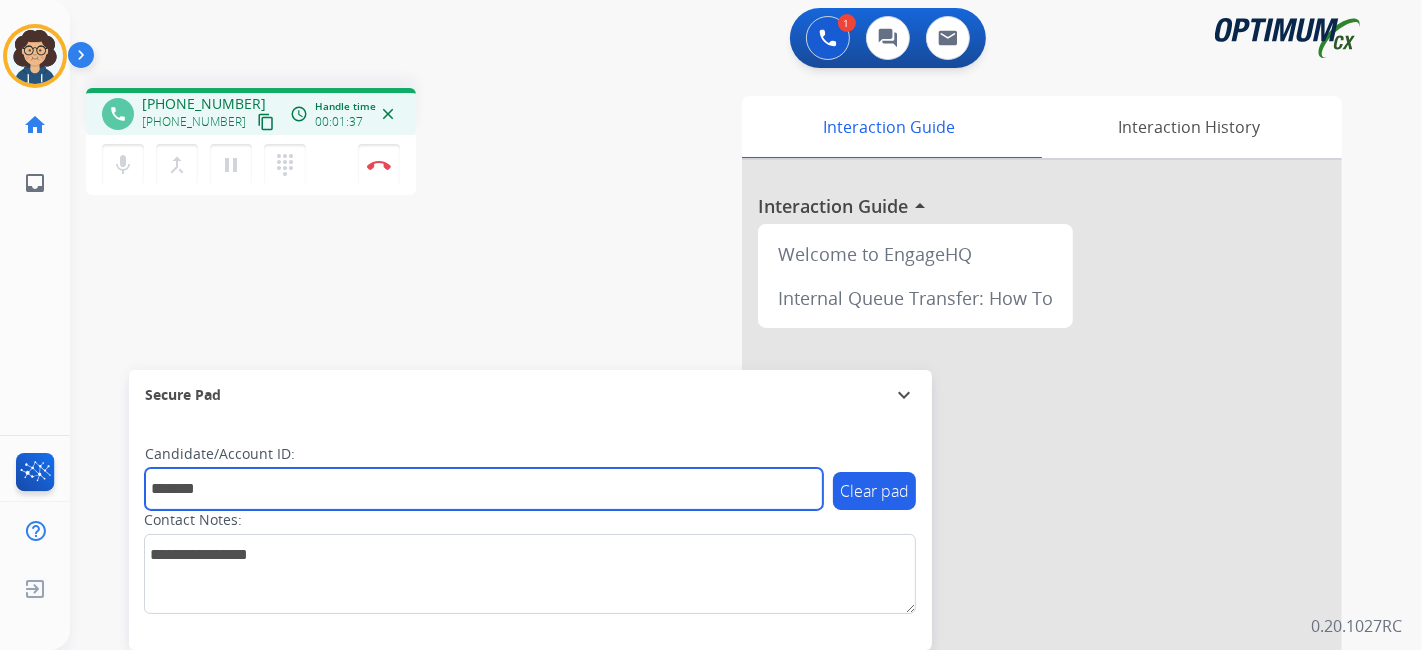 type on "*******" 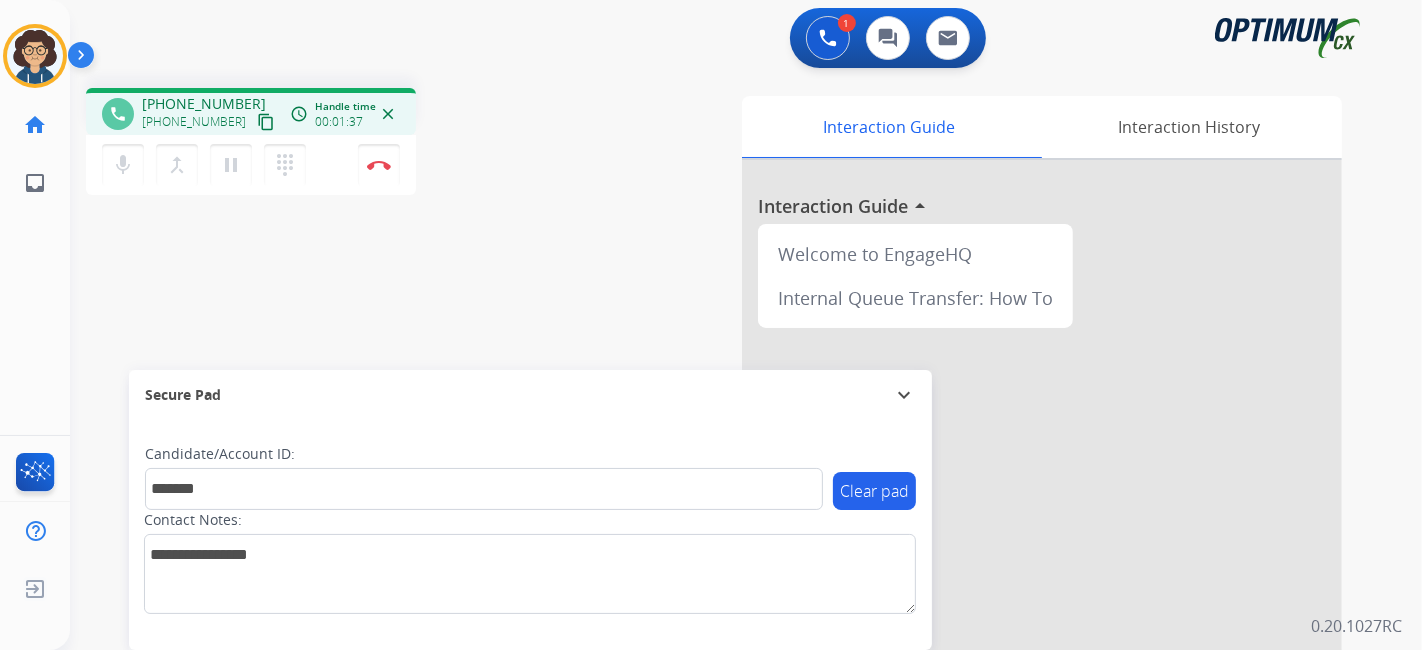 drag, startPoint x: 476, startPoint y: 287, endPoint x: 434, endPoint y: 12, distance: 278.18878 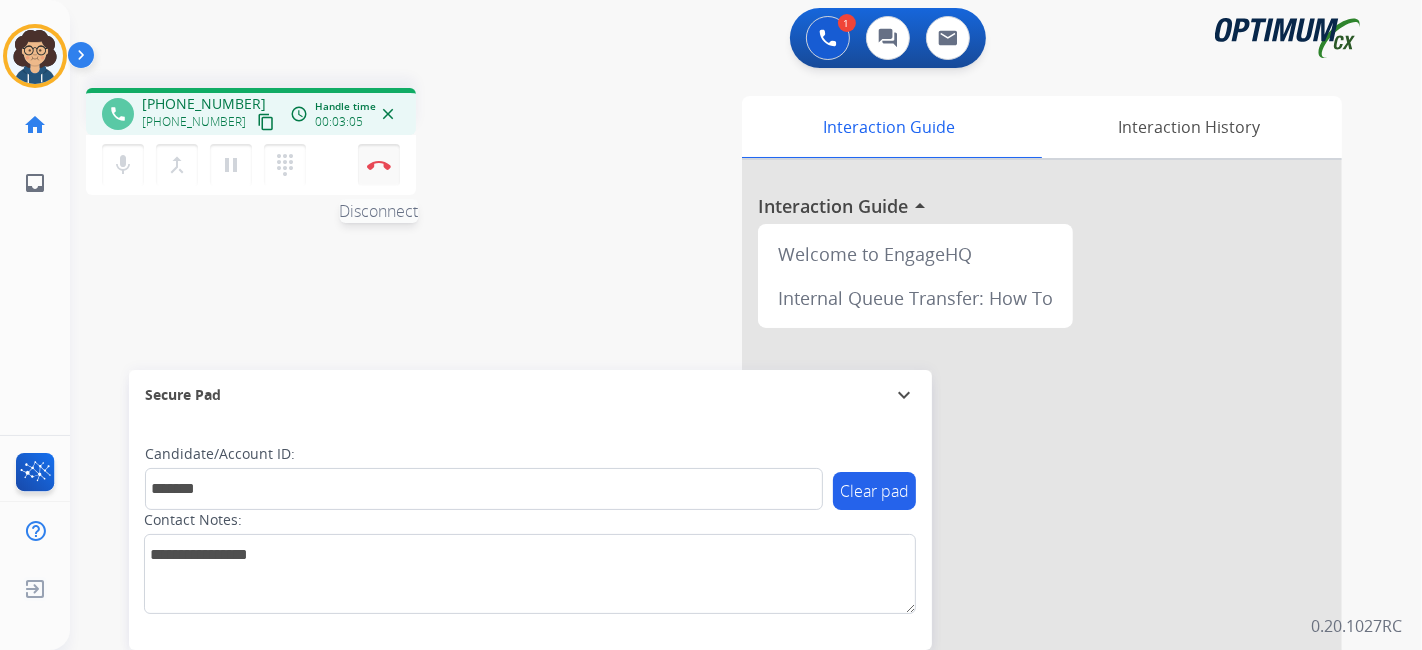 click on "Disconnect" at bounding box center [379, 165] 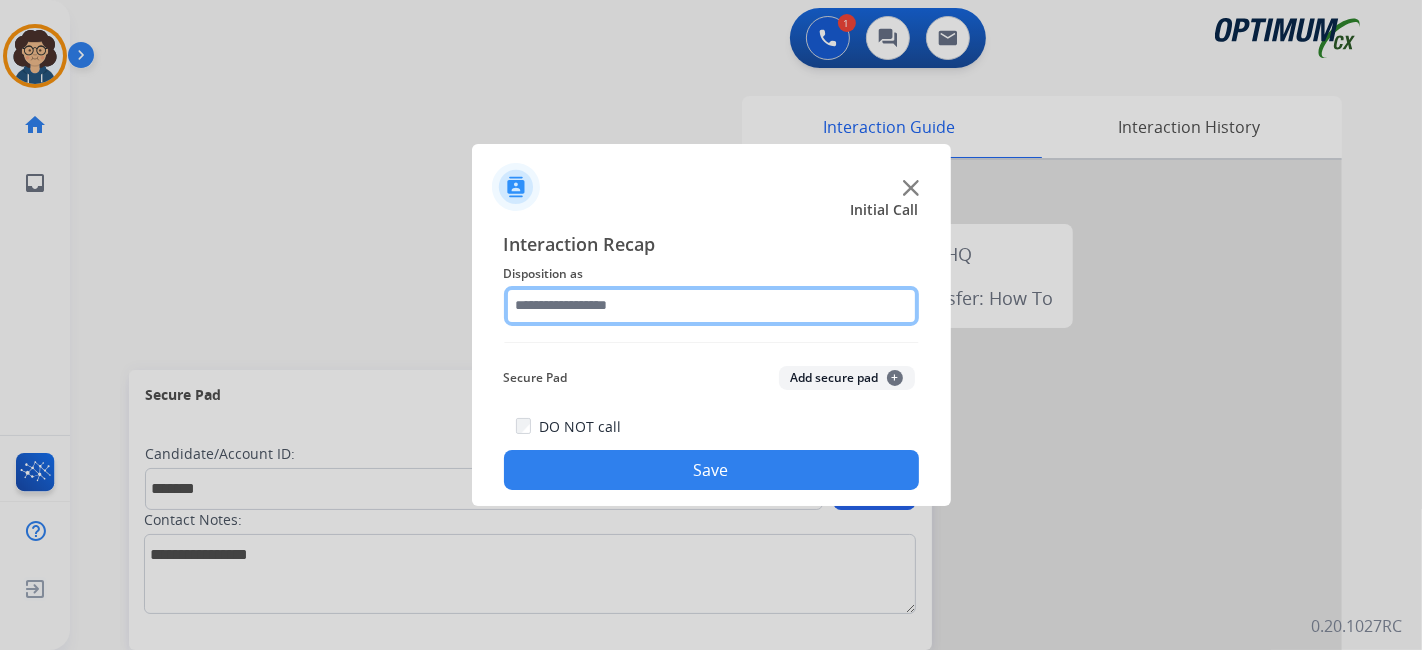 click 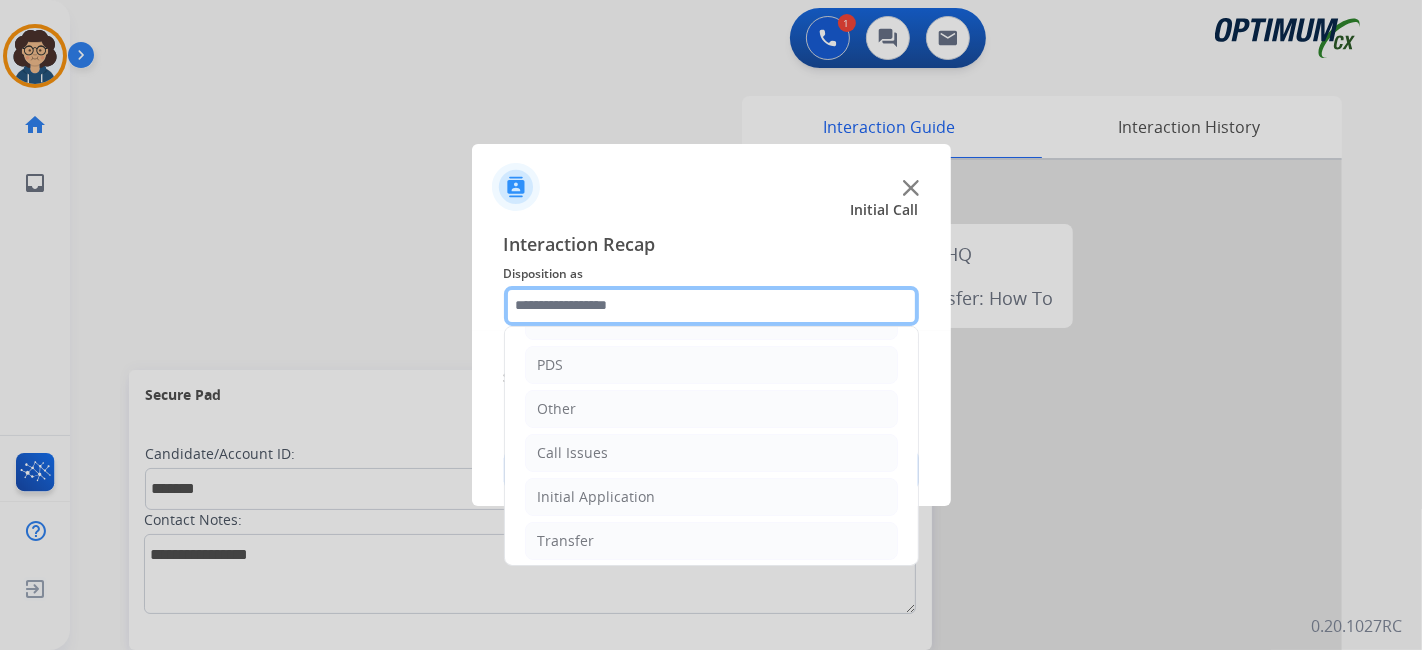 scroll, scrollTop: 131, scrollLeft: 0, axis: vertical 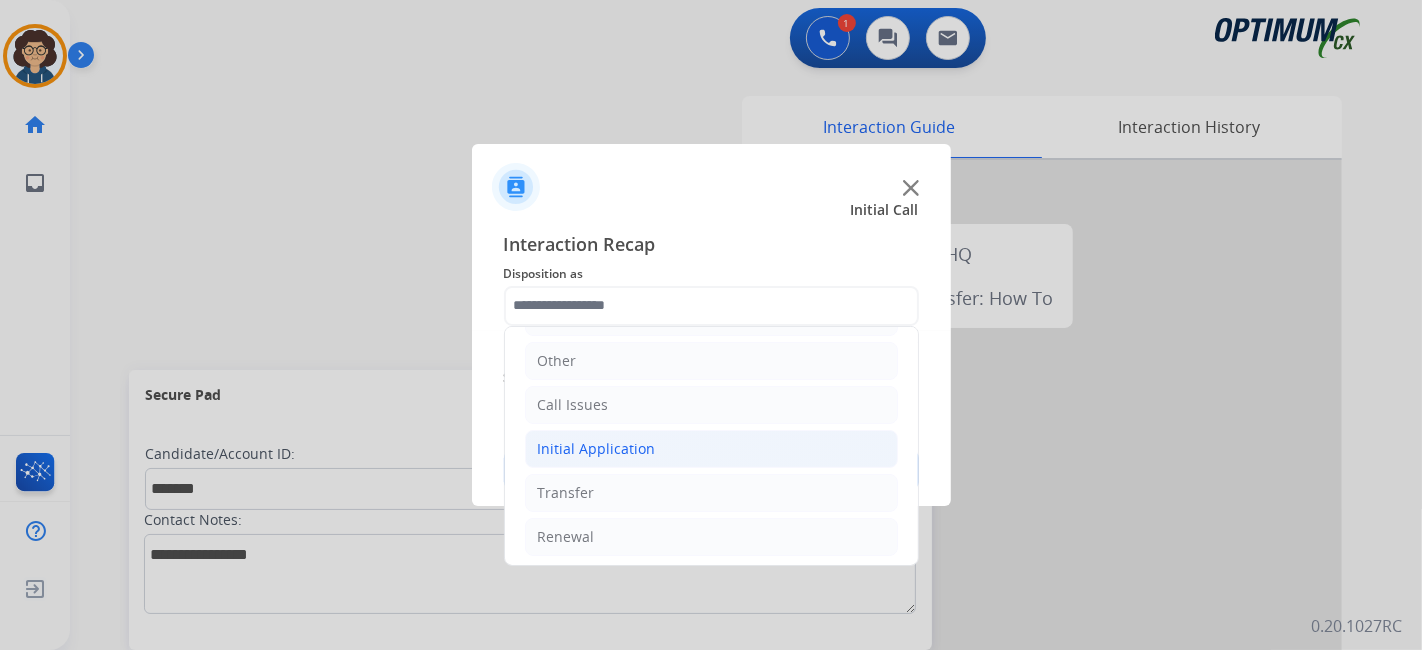 click on "Initial Application" 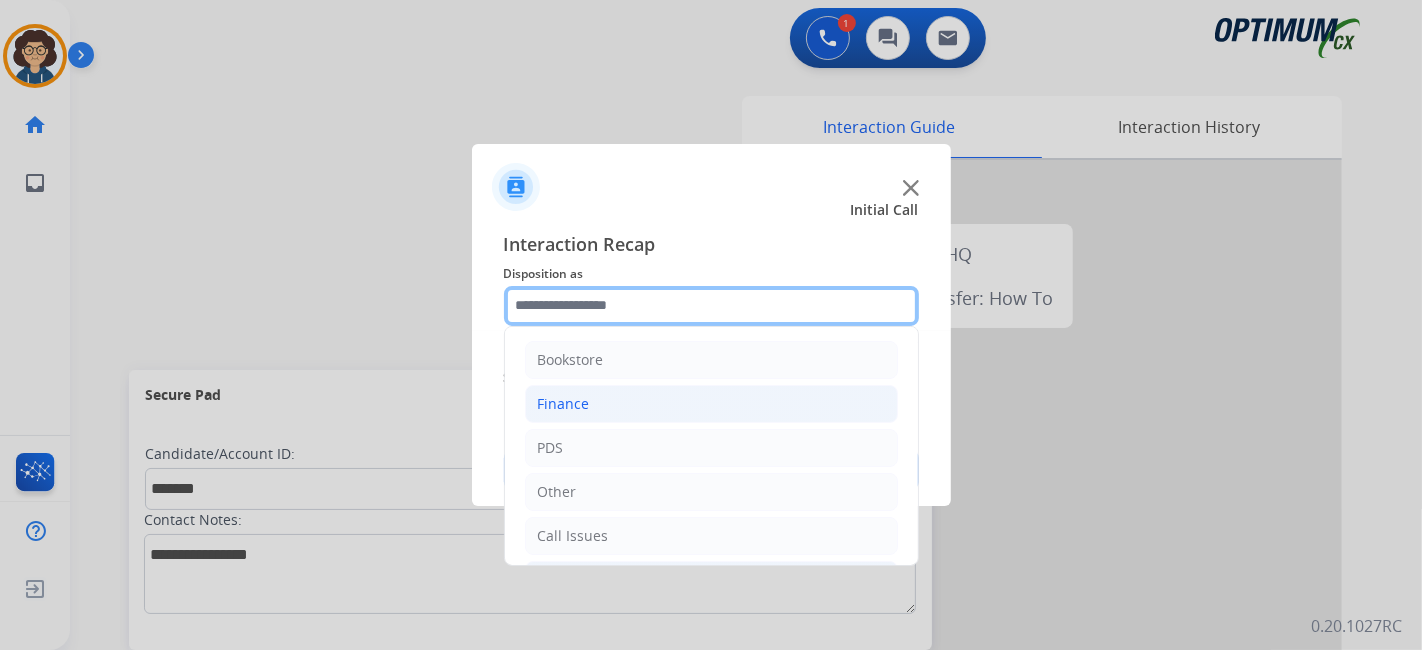 scroll, scrollTop: 0, scrollLeft: 0, axis: both 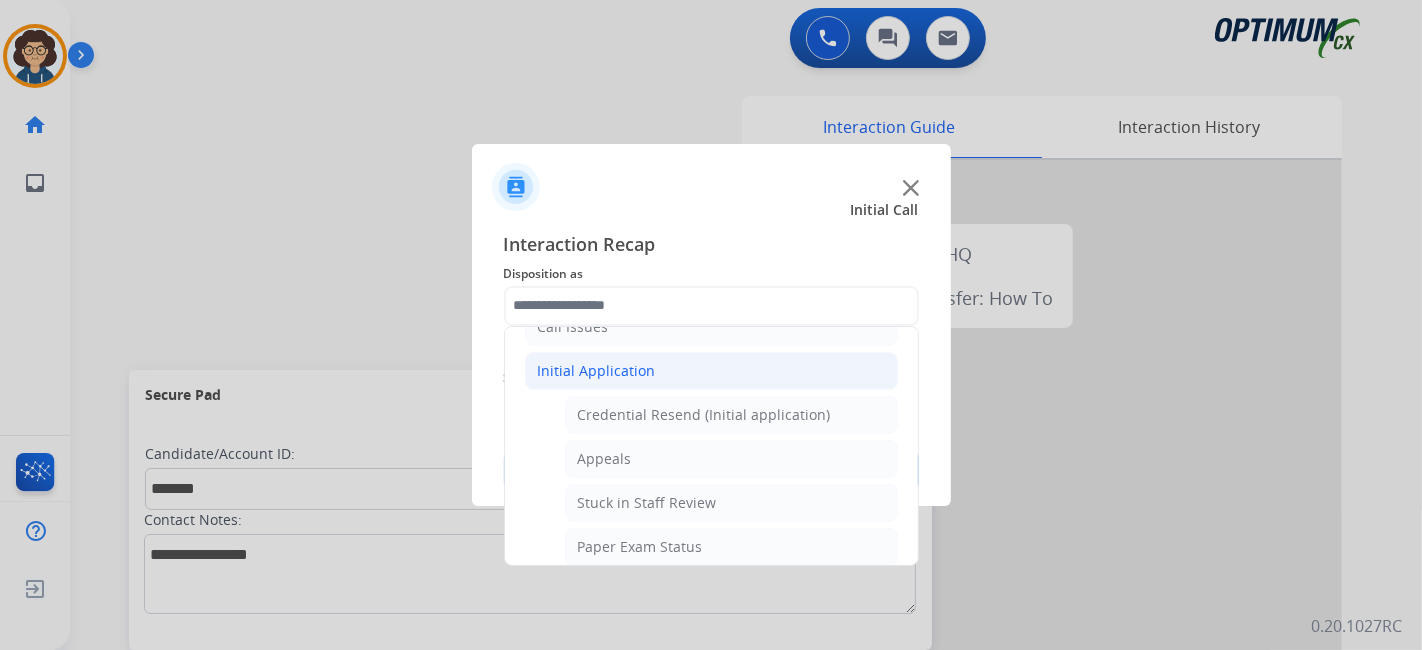 click on "Initial Application" 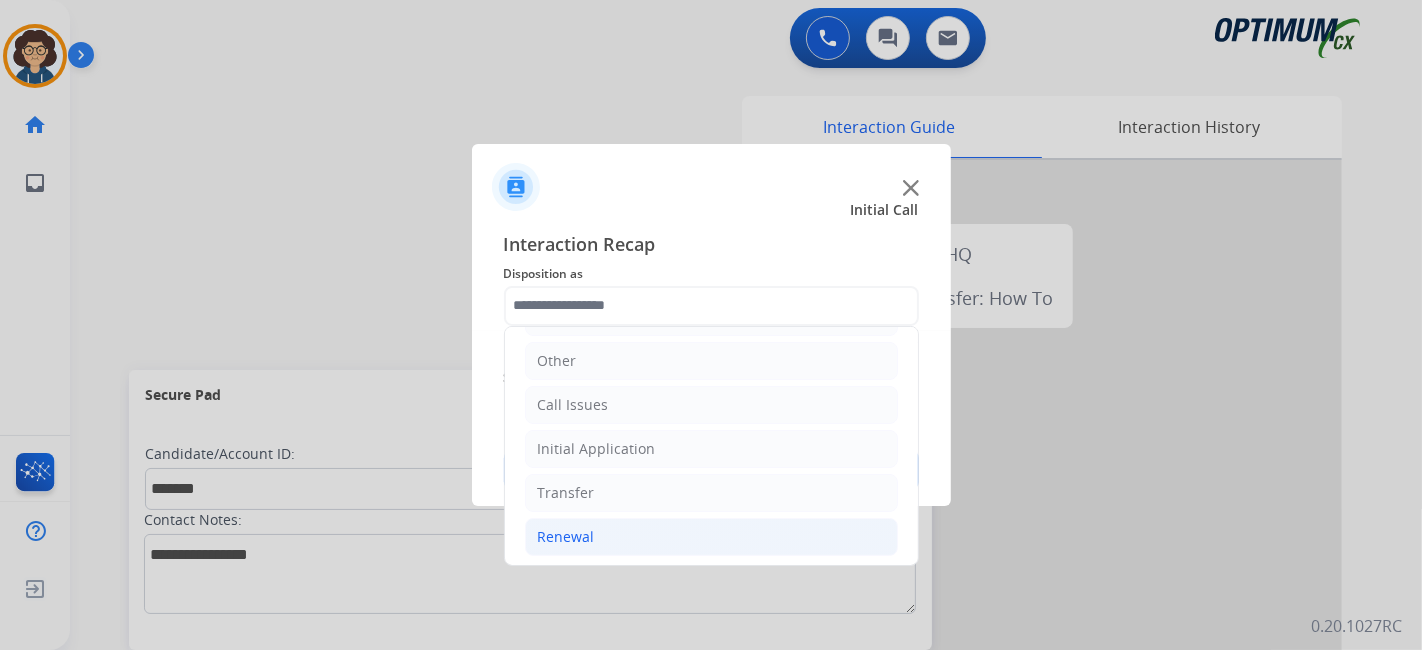 click on "Renewal" 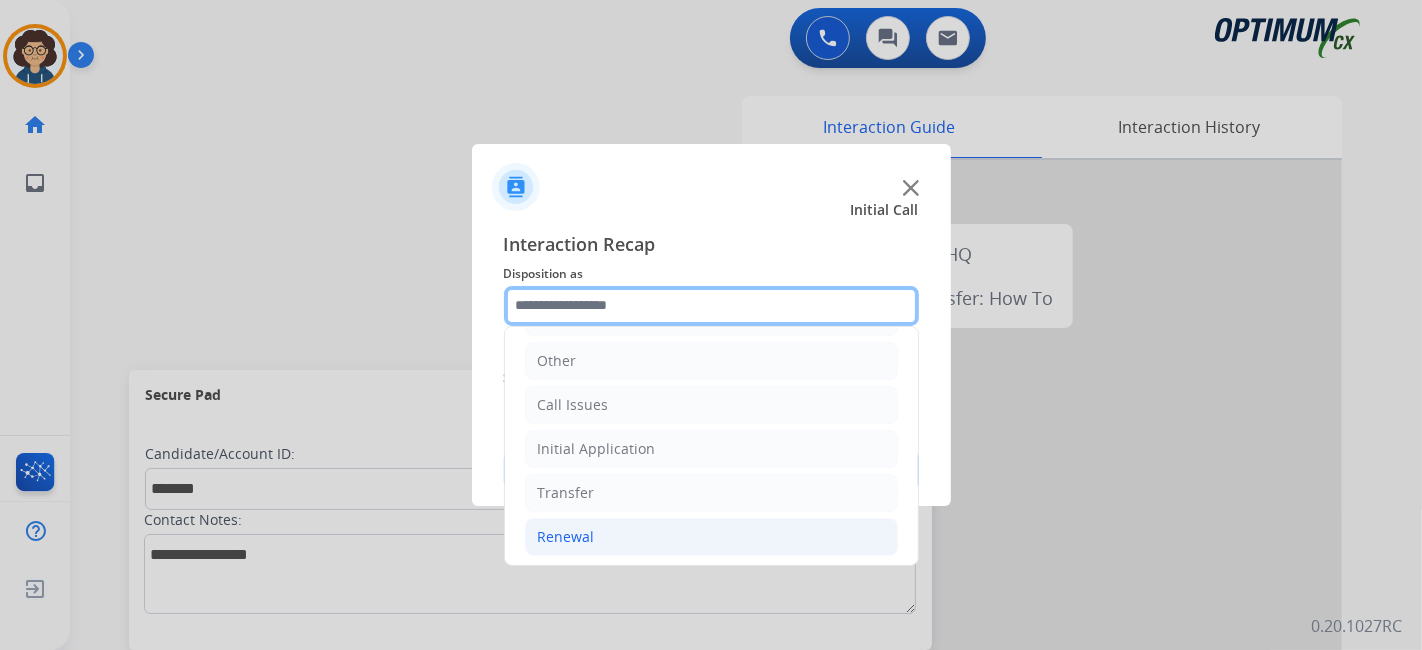 scroll, scrollTop: 209, scrollLeft: 0, axis: vertical 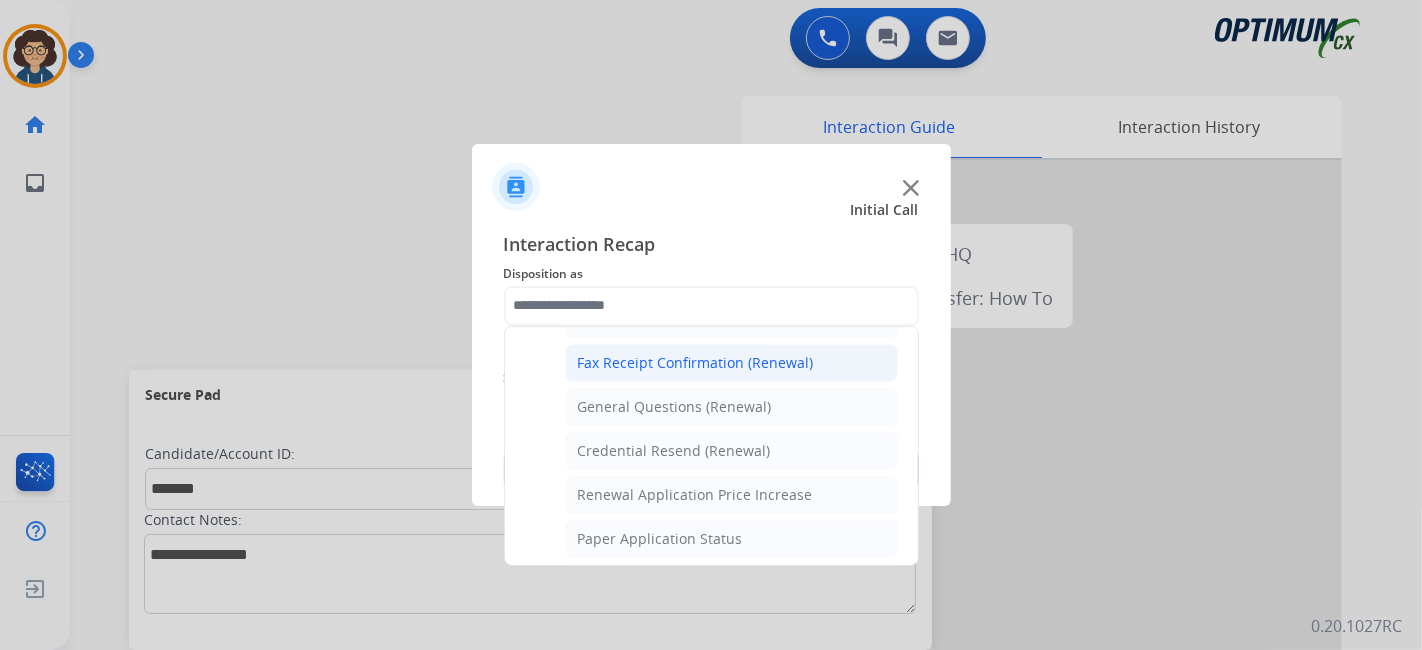 click on "Fax Receipt Confirmation (Renewal)" 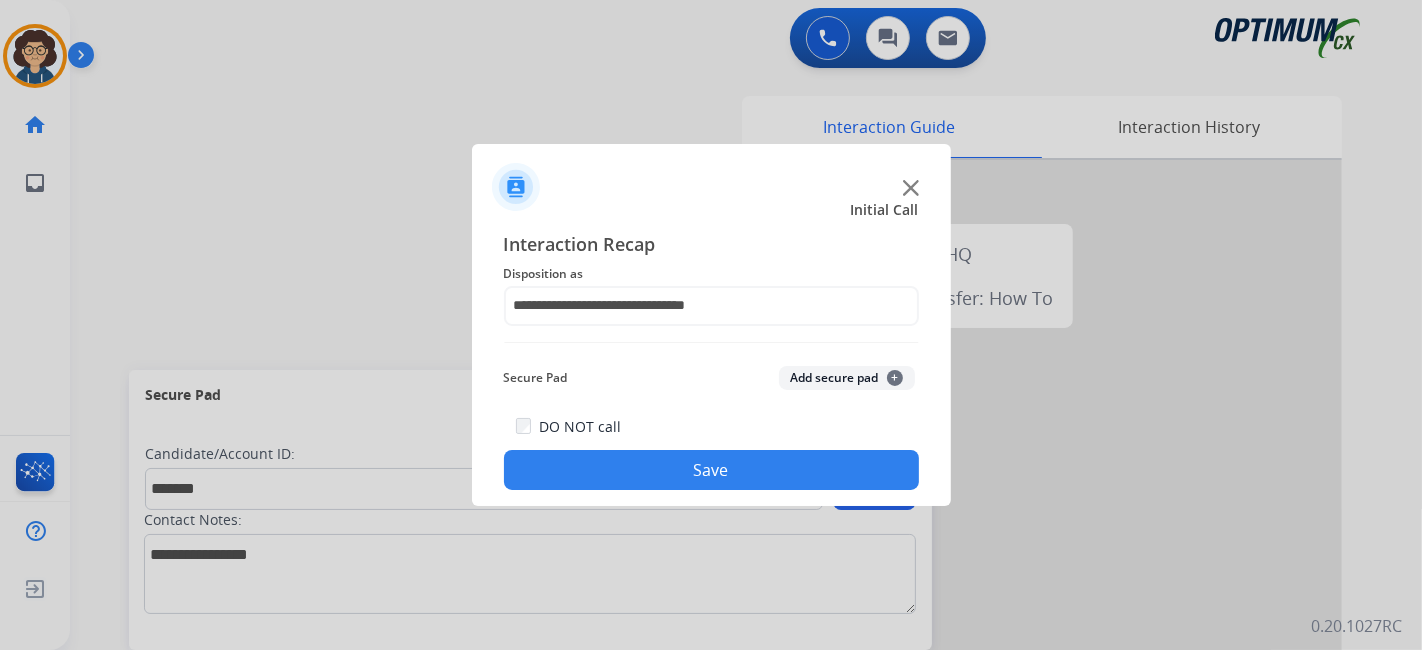 click on "Disposition as" 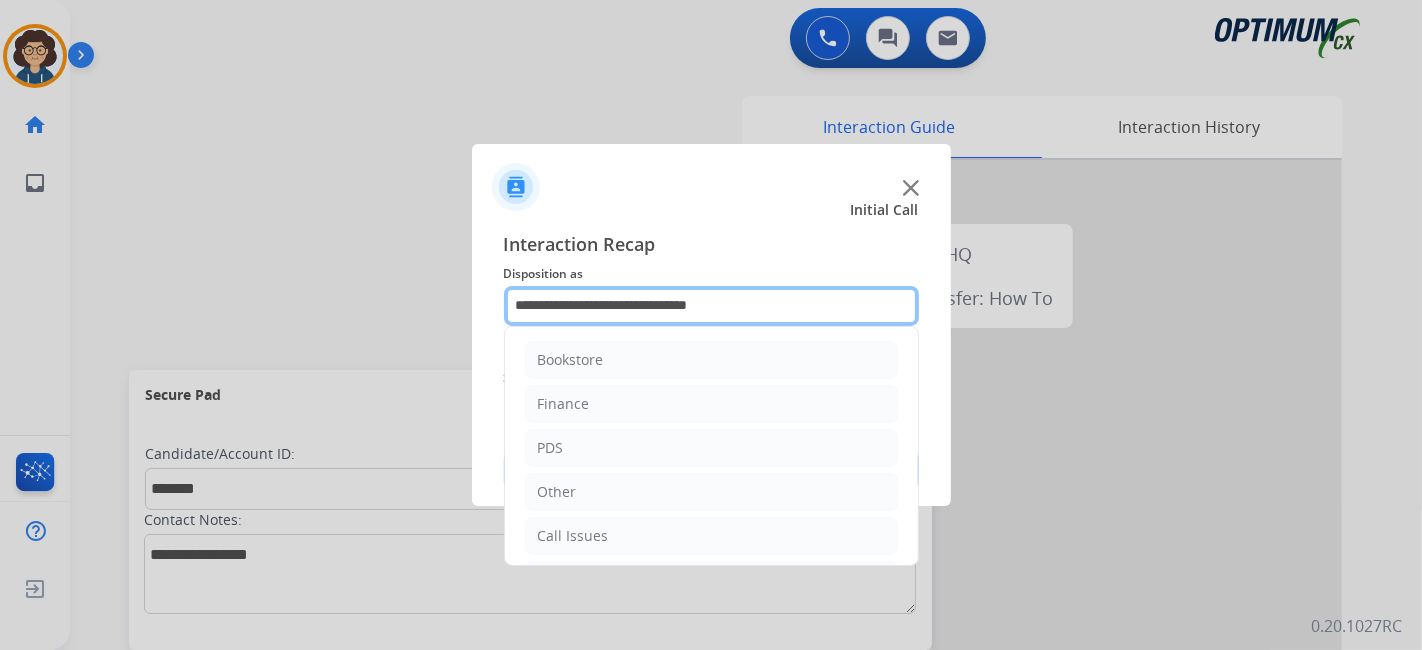 click on "**********" 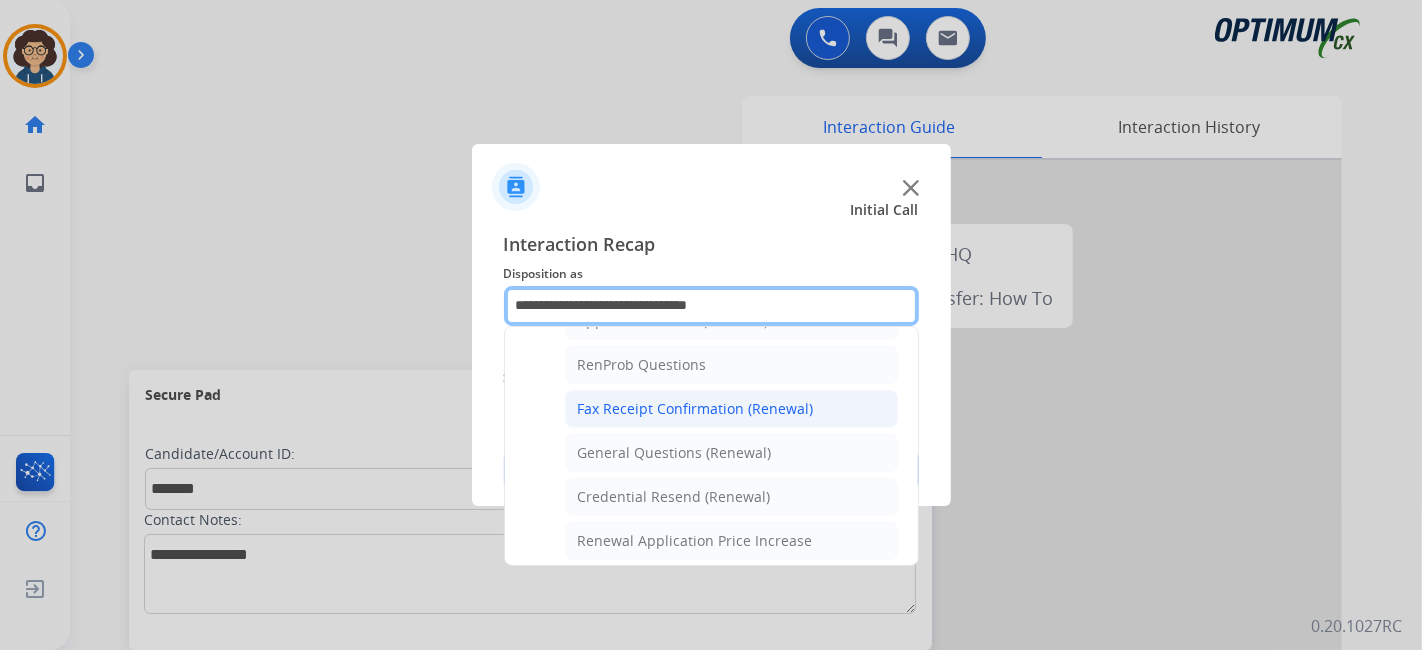 scroll, scrollTop: 502, scrollLeft: 0, axis: vertical 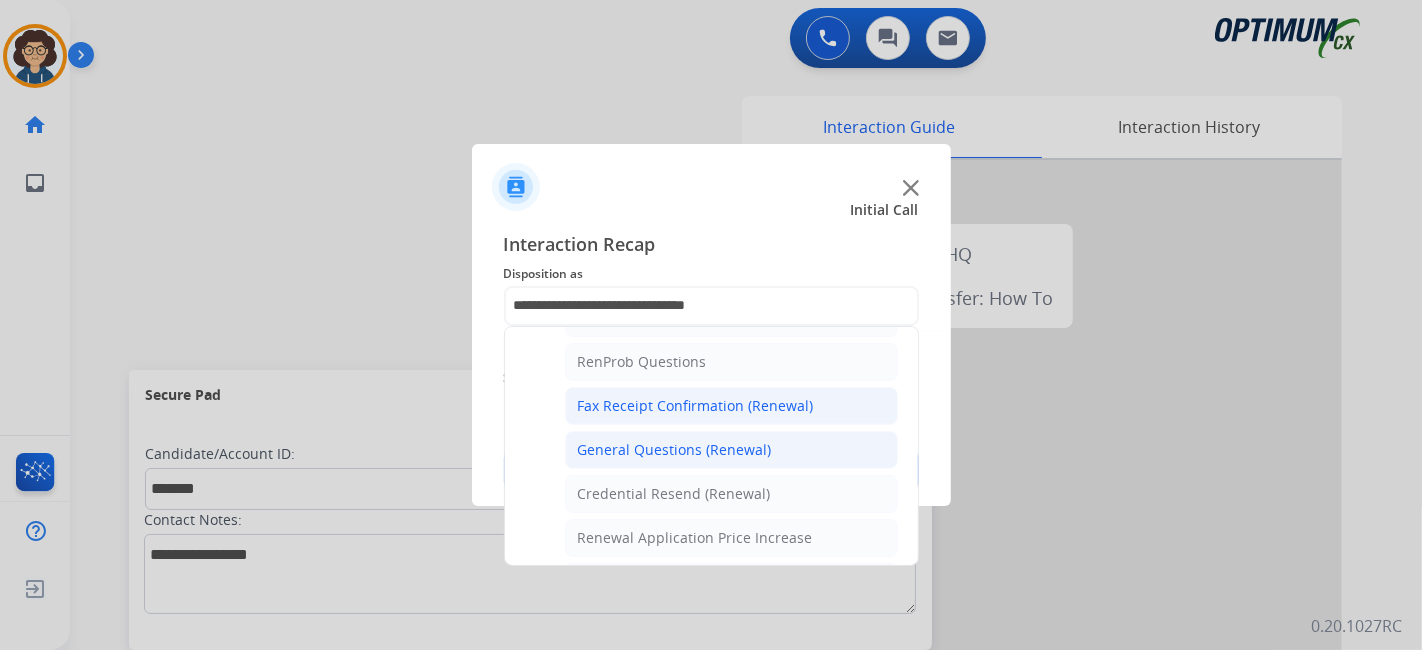 click on "General Questions (Renewal)" 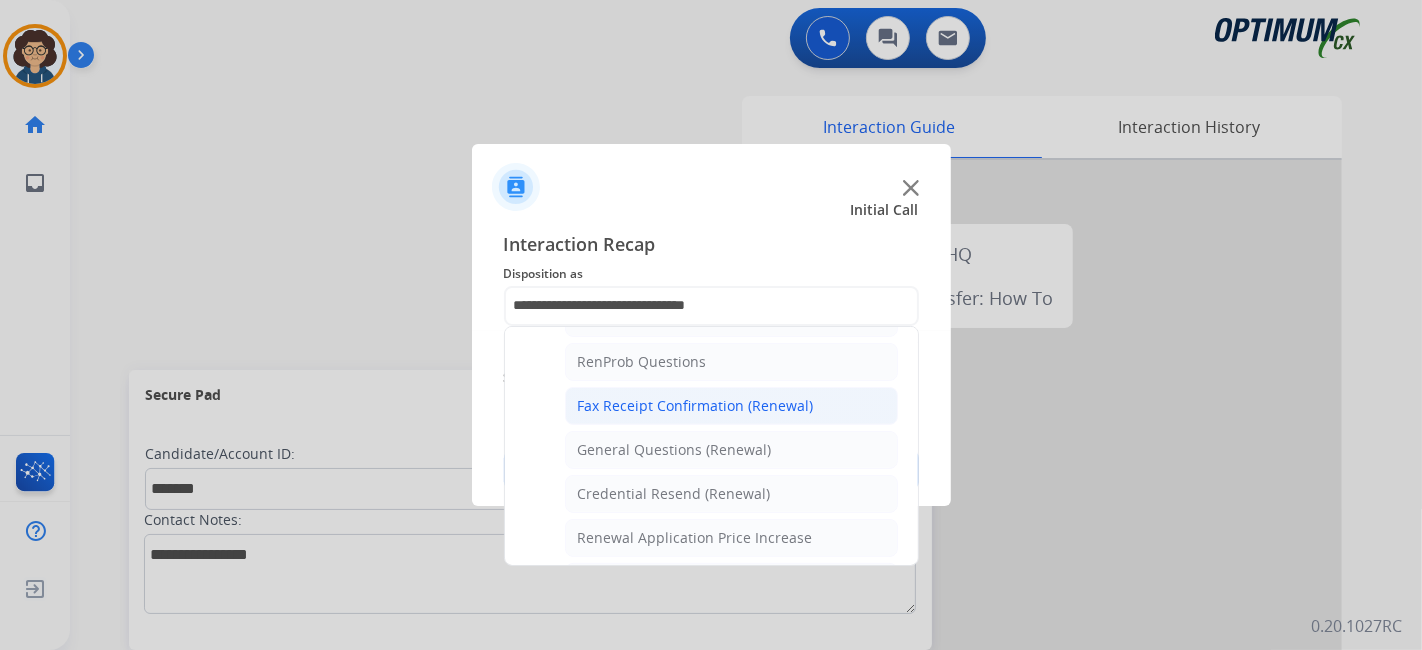 type on "**********" 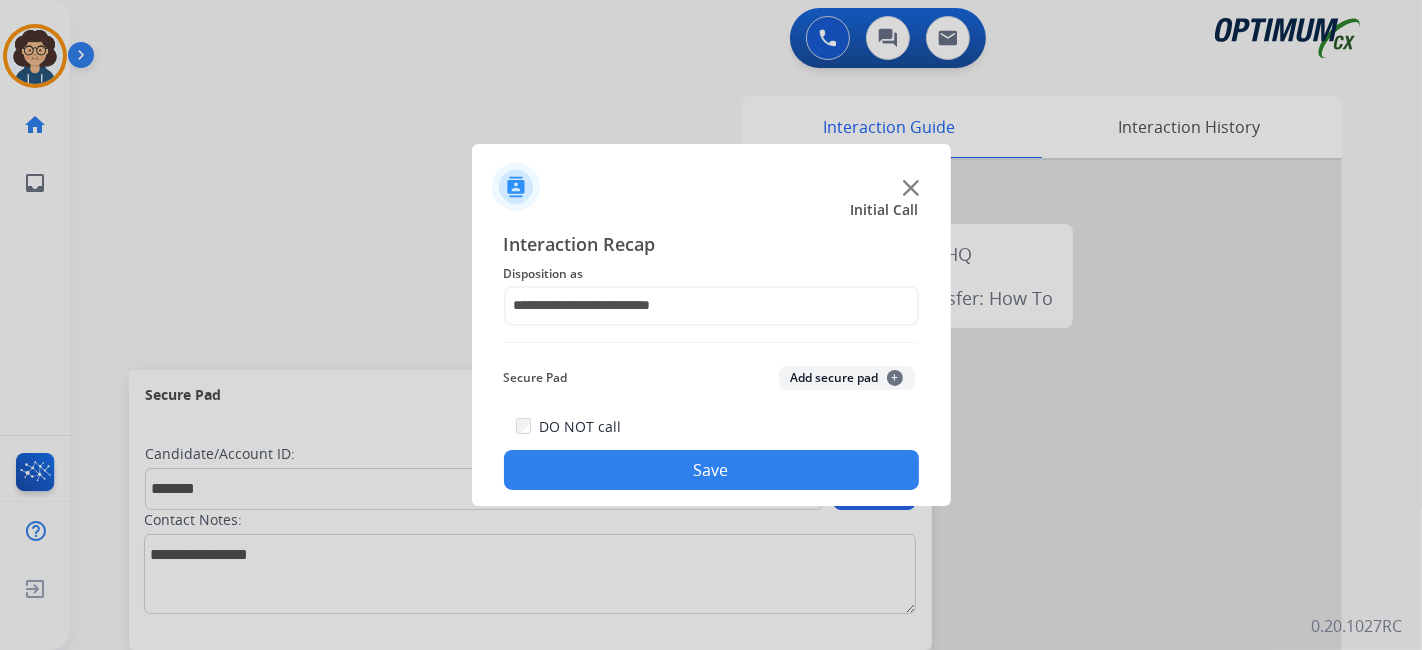 click on "Add secure pad  +" 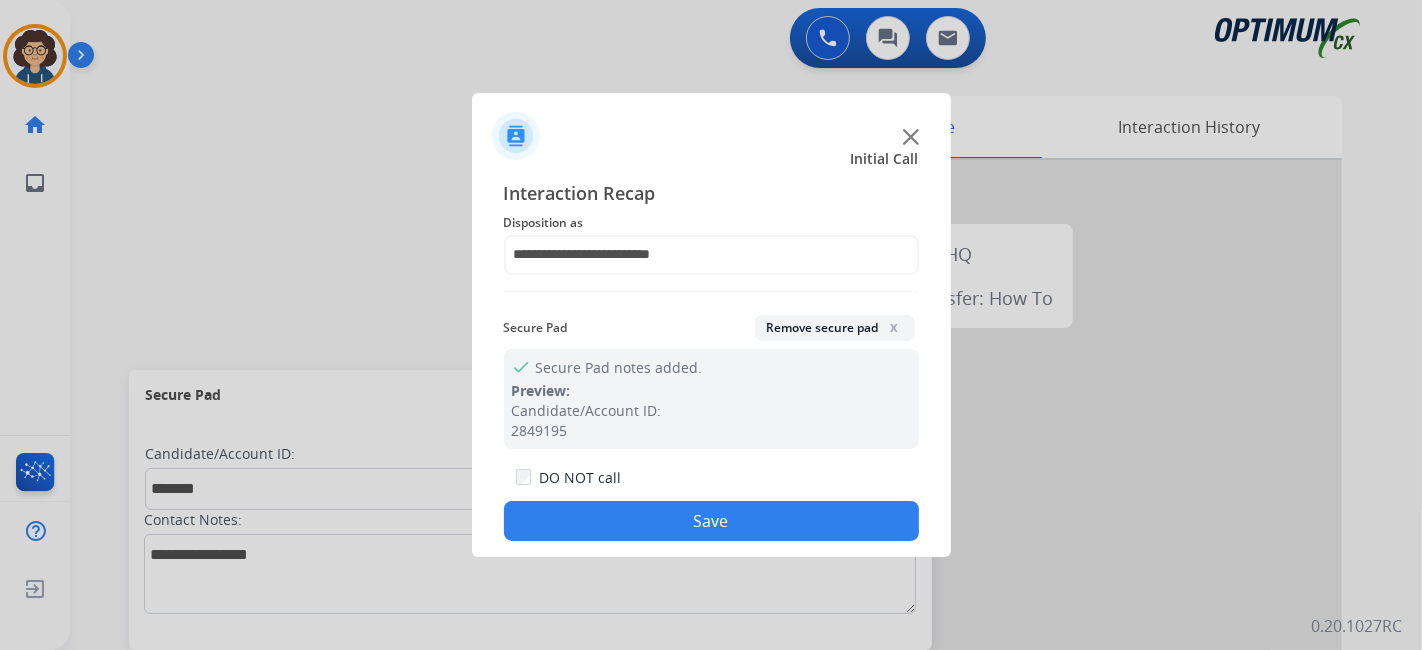 click on "Save" 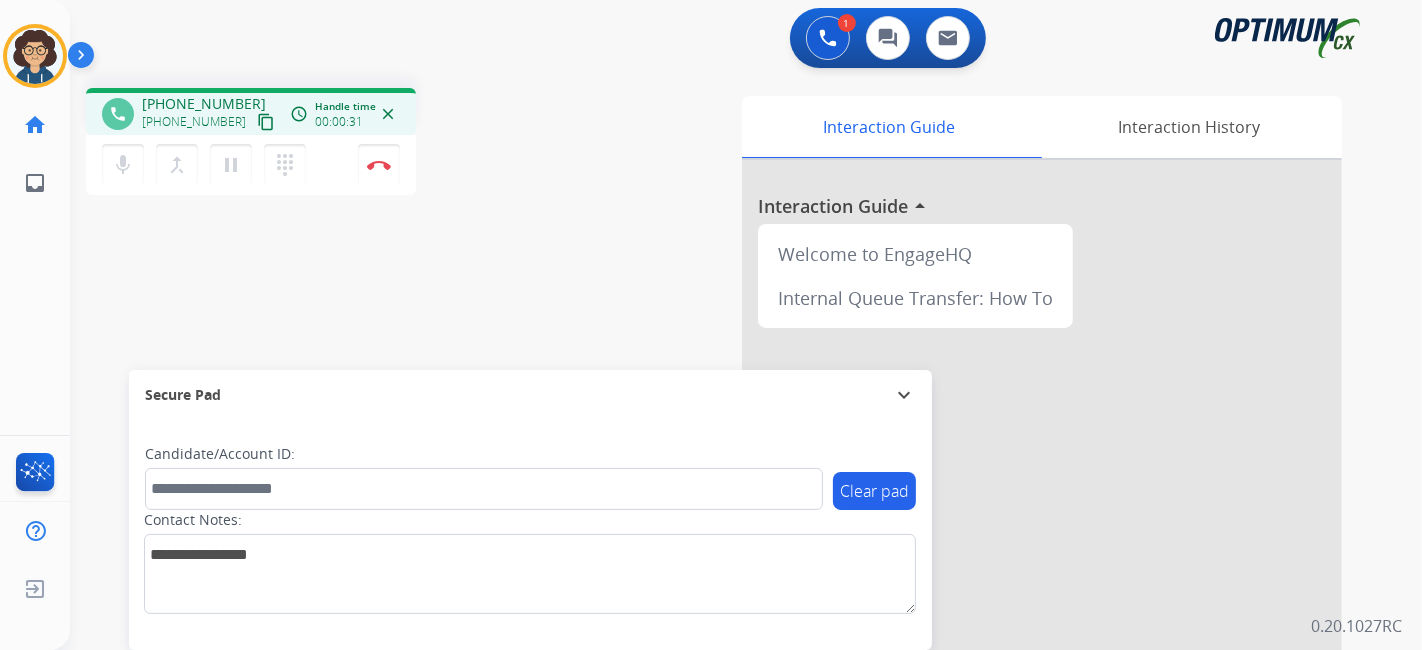 drag, startPoint x: 250, startPoint y: 120, endPoint x: 300, endPoint y: 13, distance: 118.10589 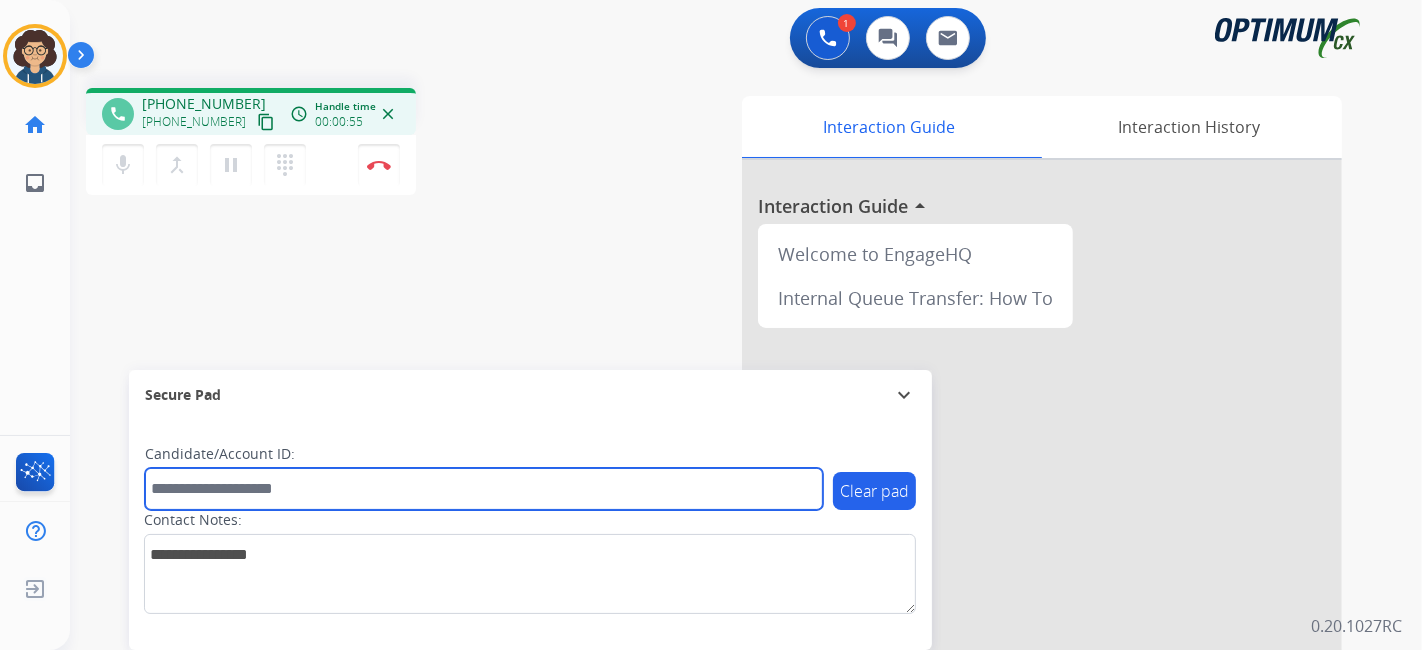 click at bounding box center [484, 489] 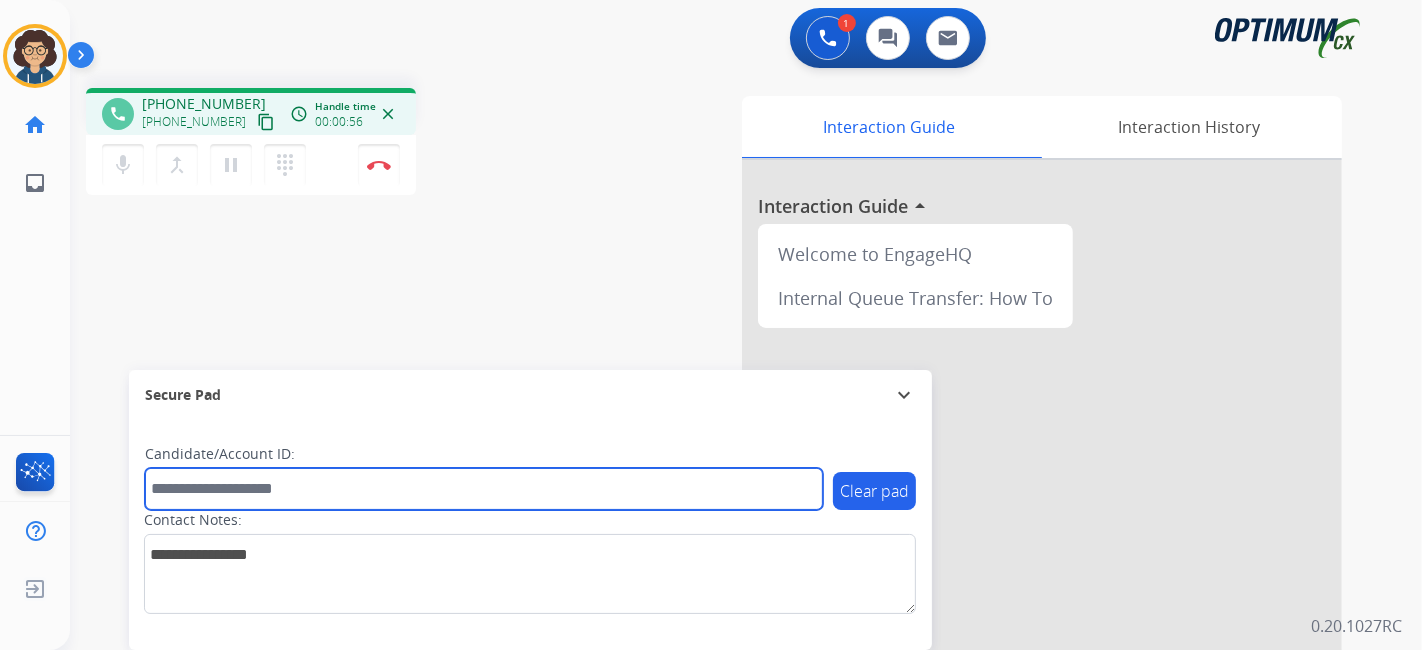 paste on "*******" 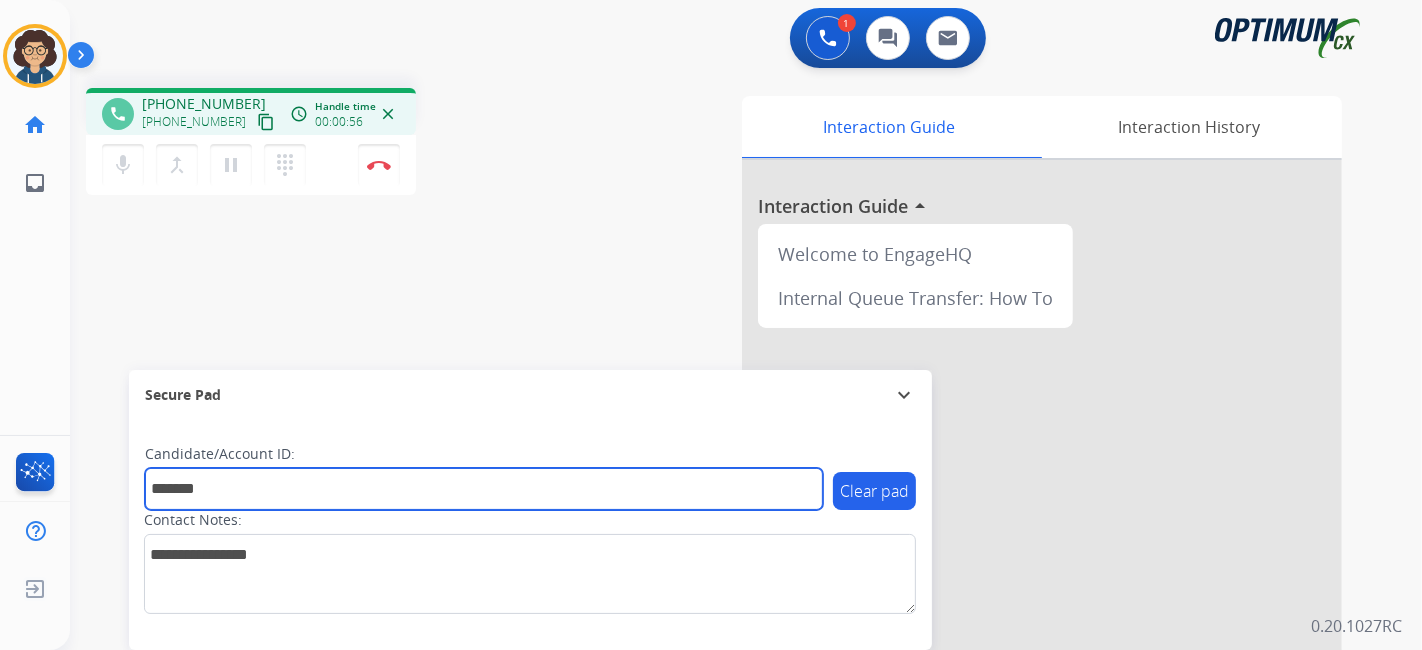 type on "*******" 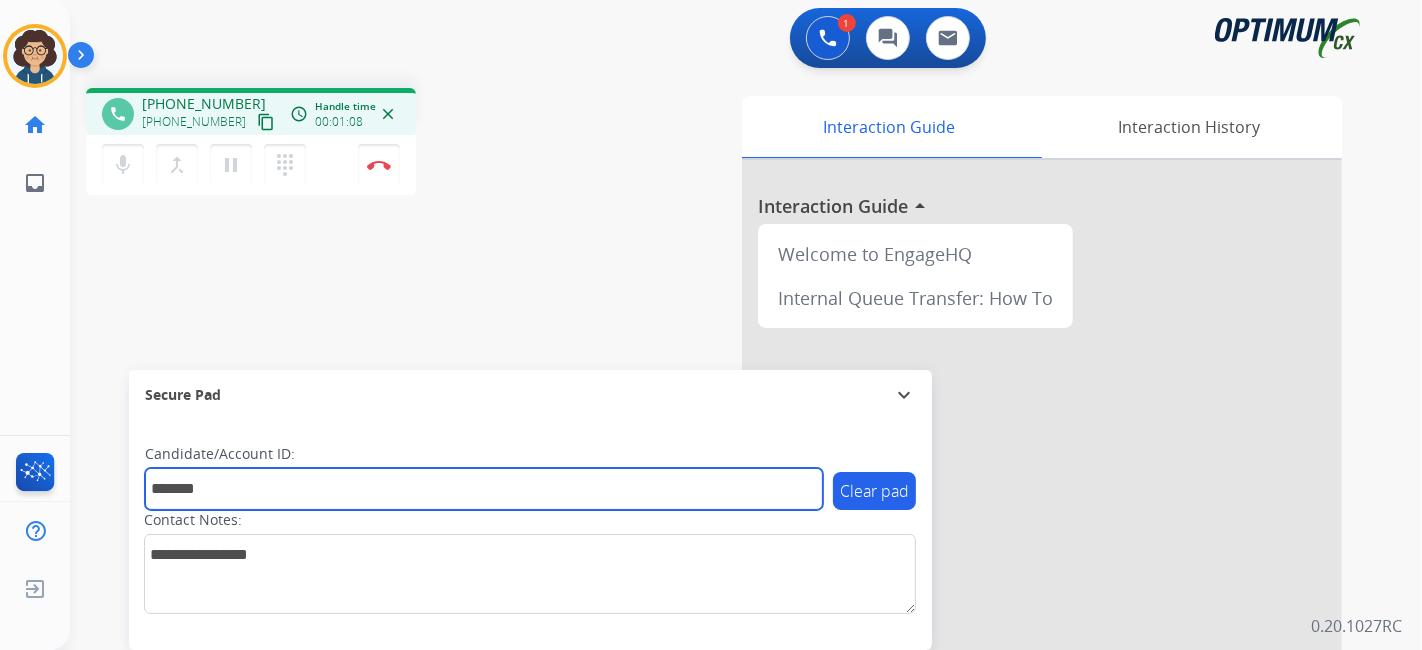 drag, startPoint x: 230, startPoint y: 494, endPoint x: 114, endPoint y: 494, distance: 116 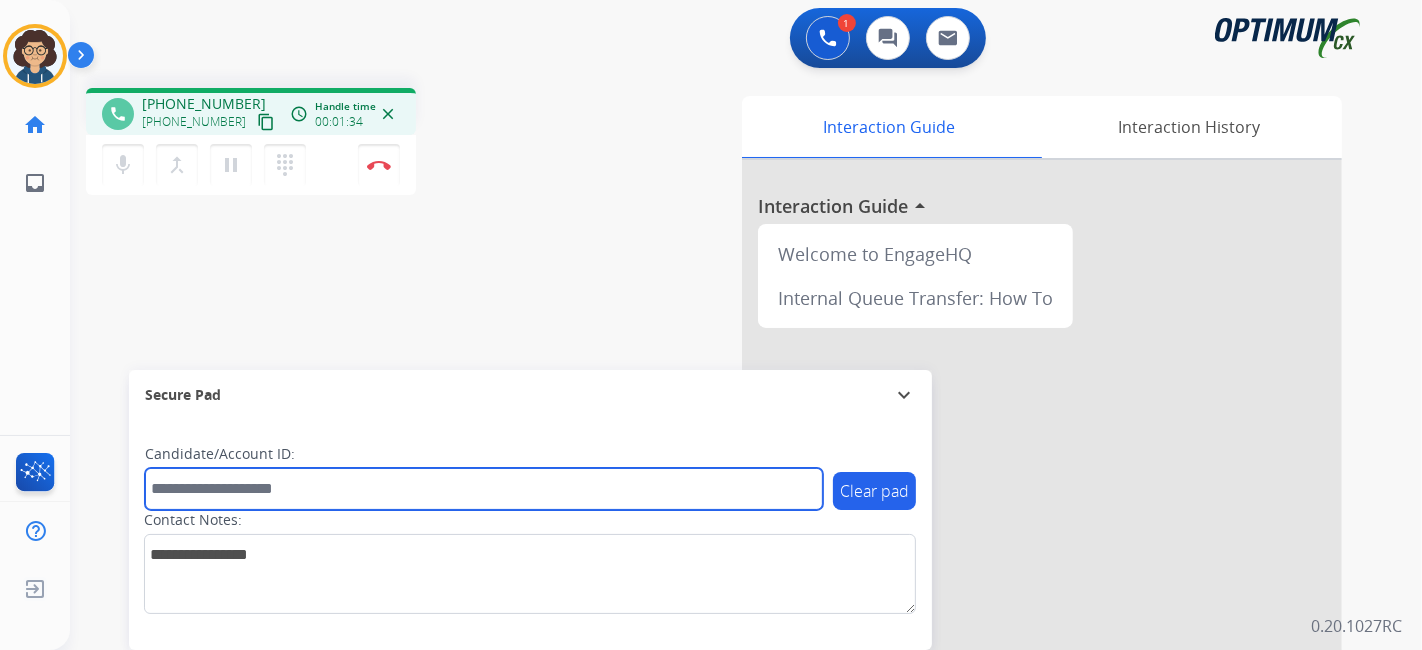 paste on "*******" 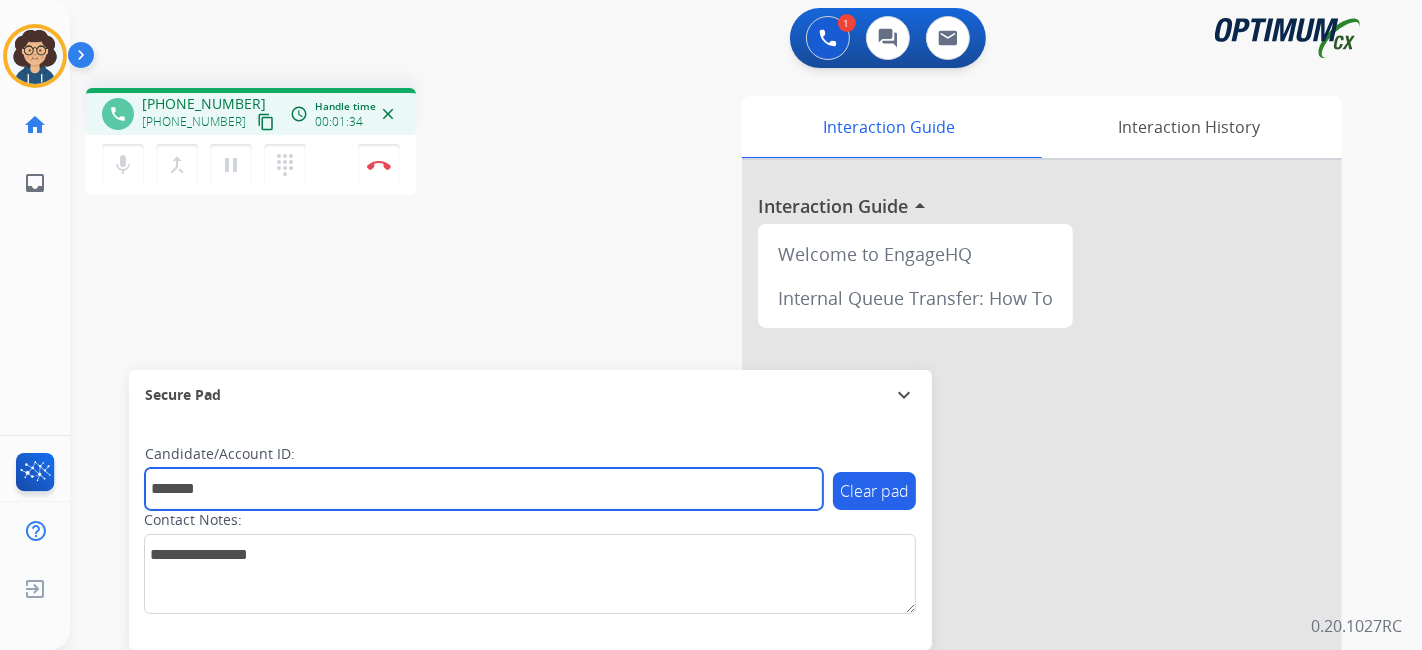 type on "*******" 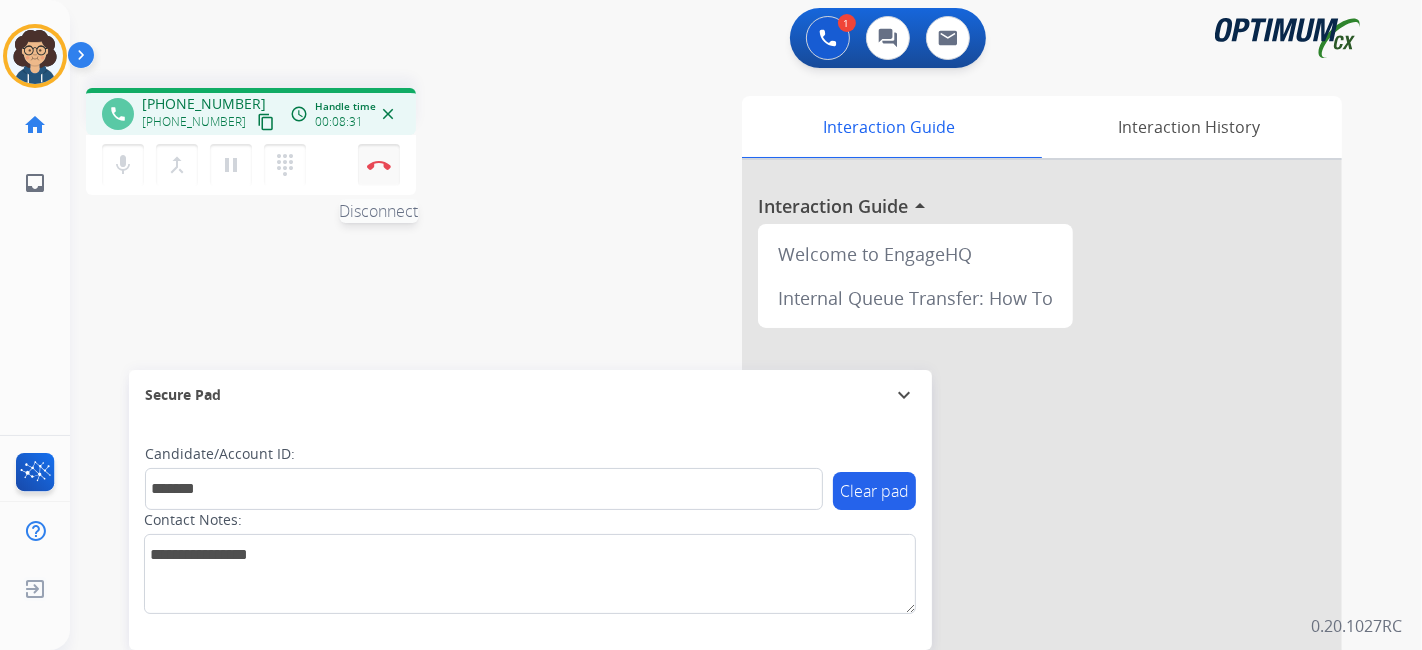 click at bounding box center (379, 165) 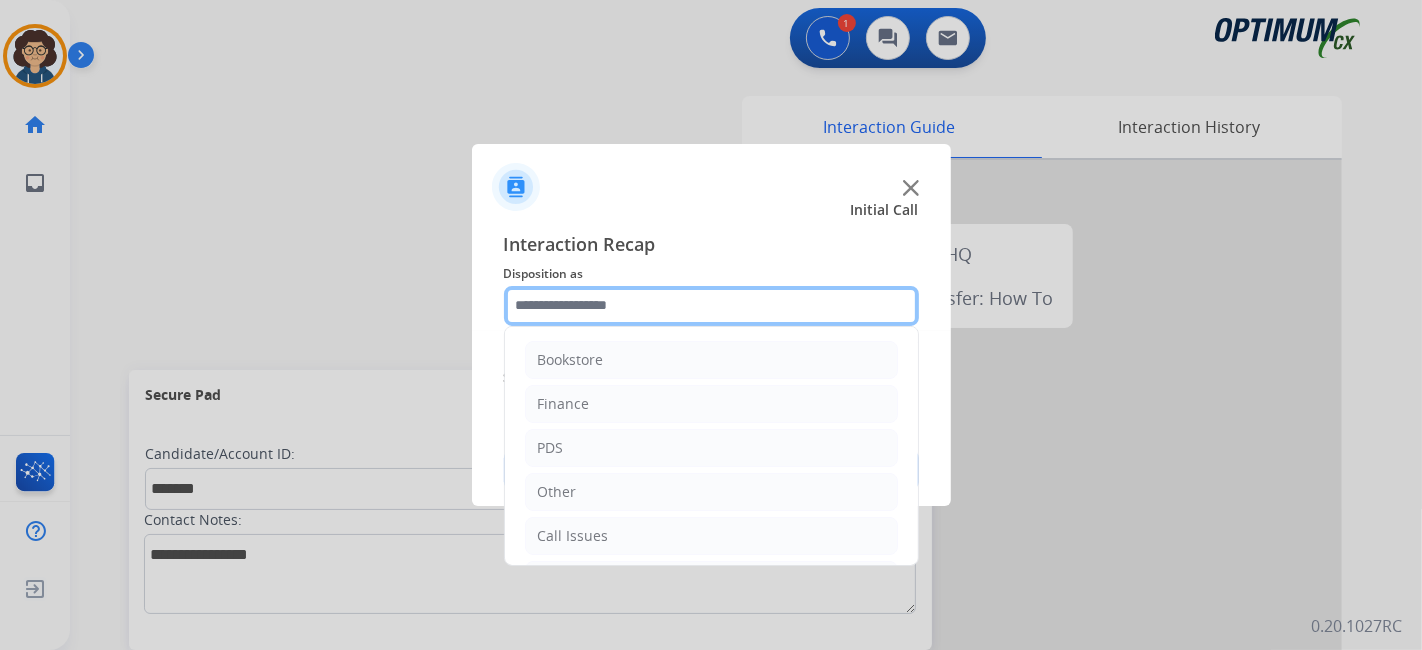 click 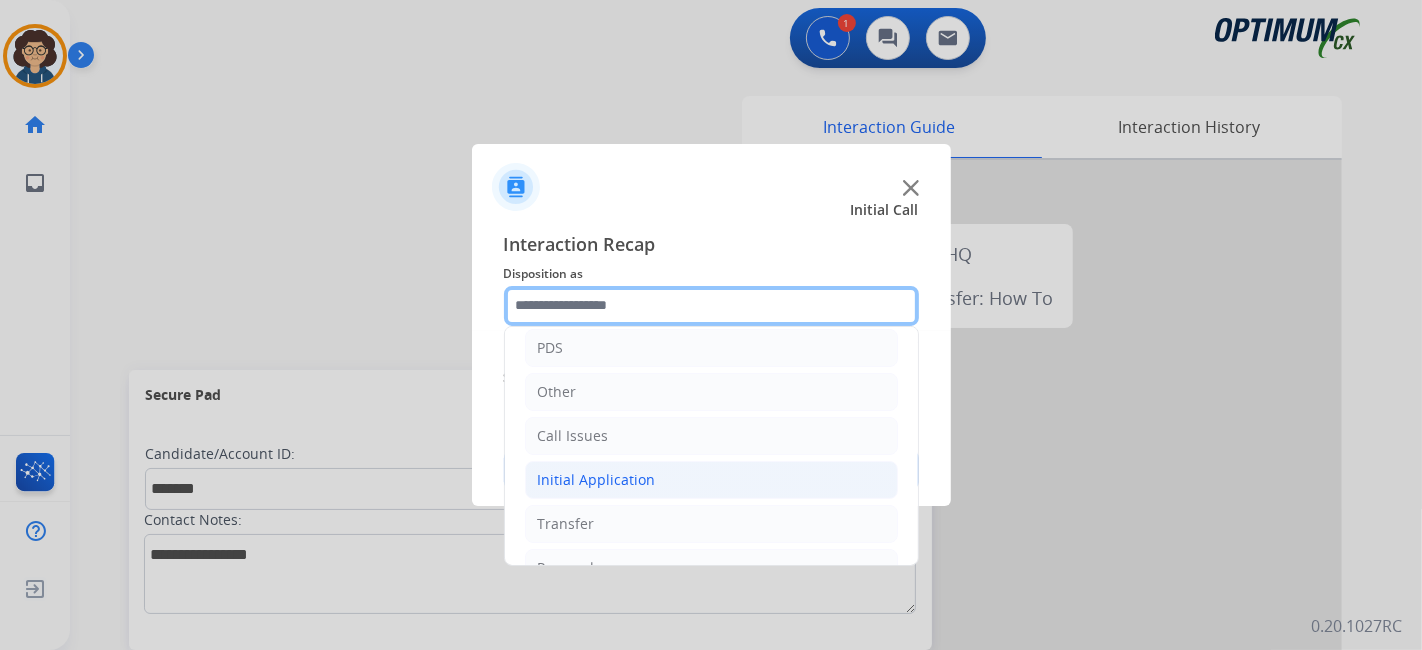 scroll, scrollTop: 131, scrollLeft: 0, axis: vertical 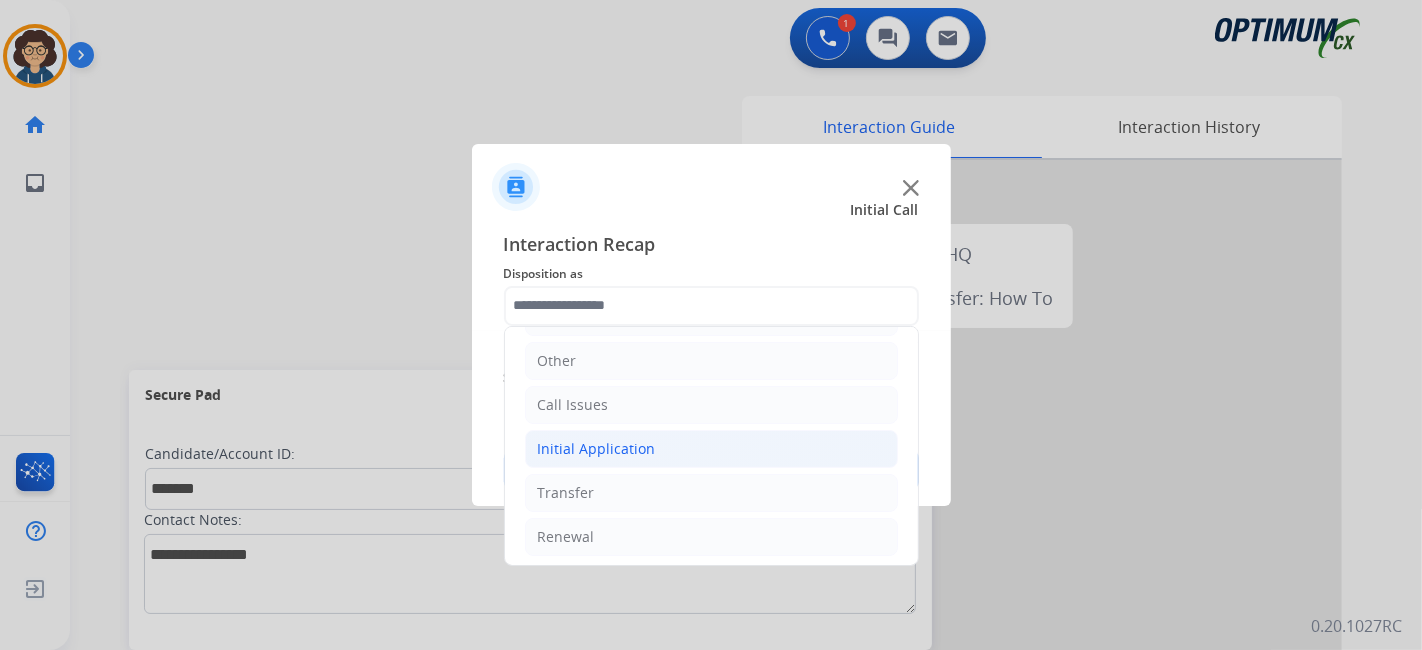 click on "Initial Application" 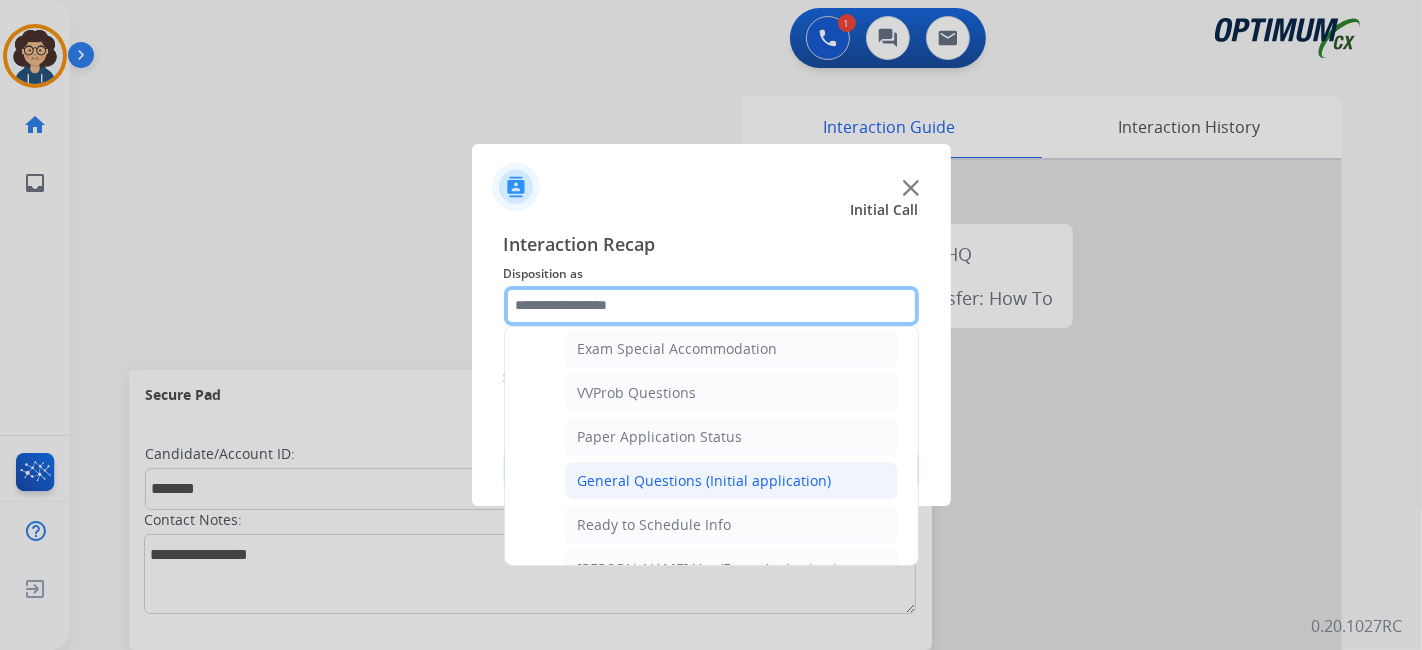 scroll, scrollTop: 1047, scrollLeft: 0, axis: vertical 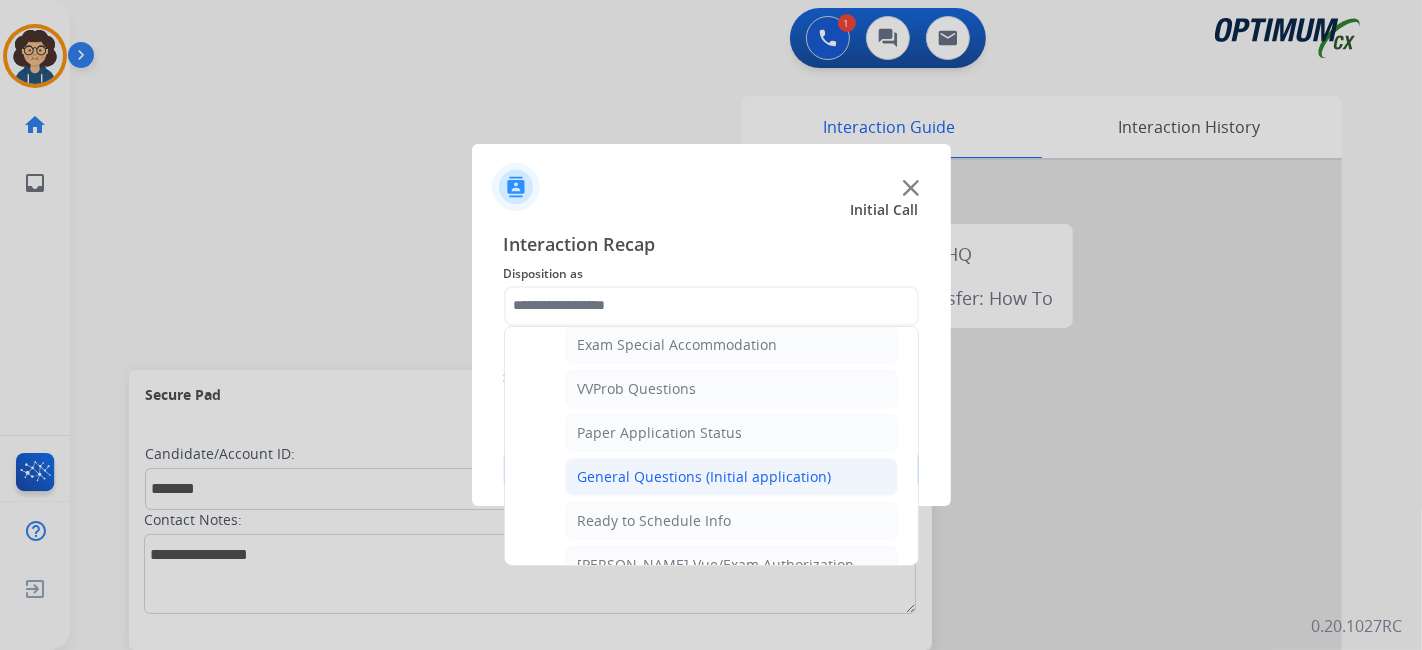 click on "General Questions (Initial application)" 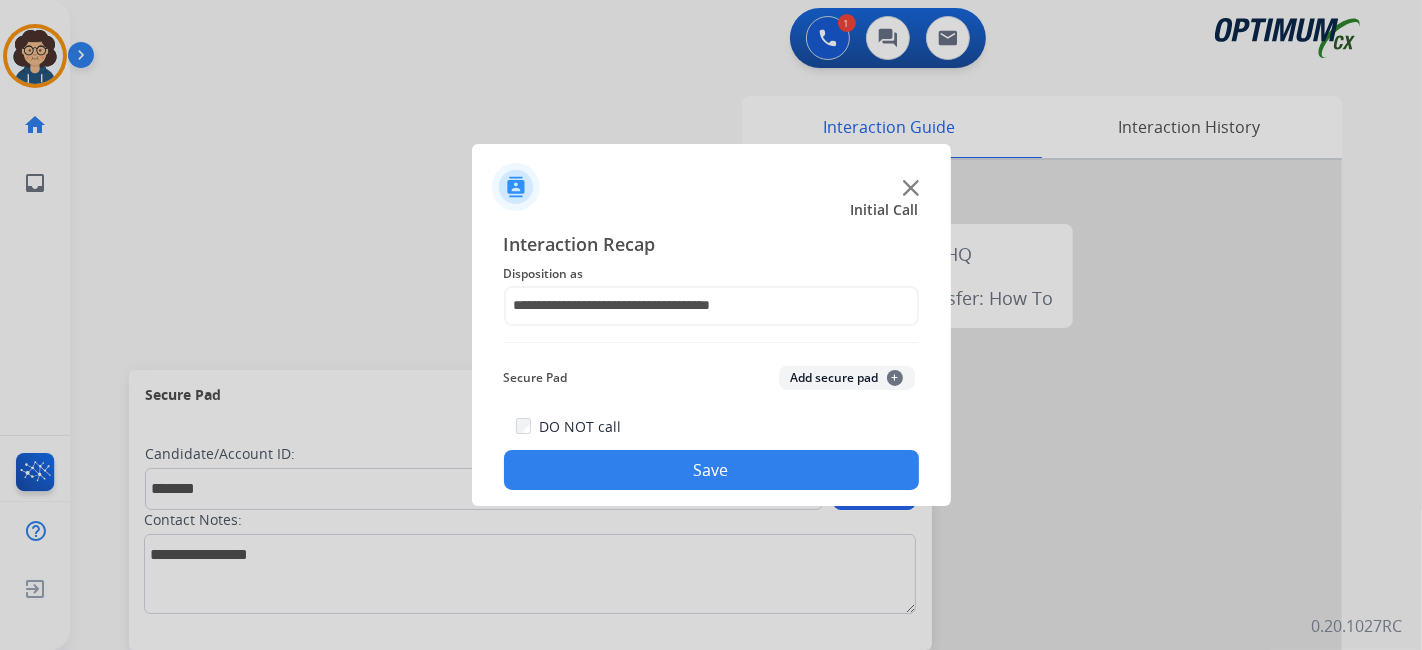 click on "Add secure pad  +" 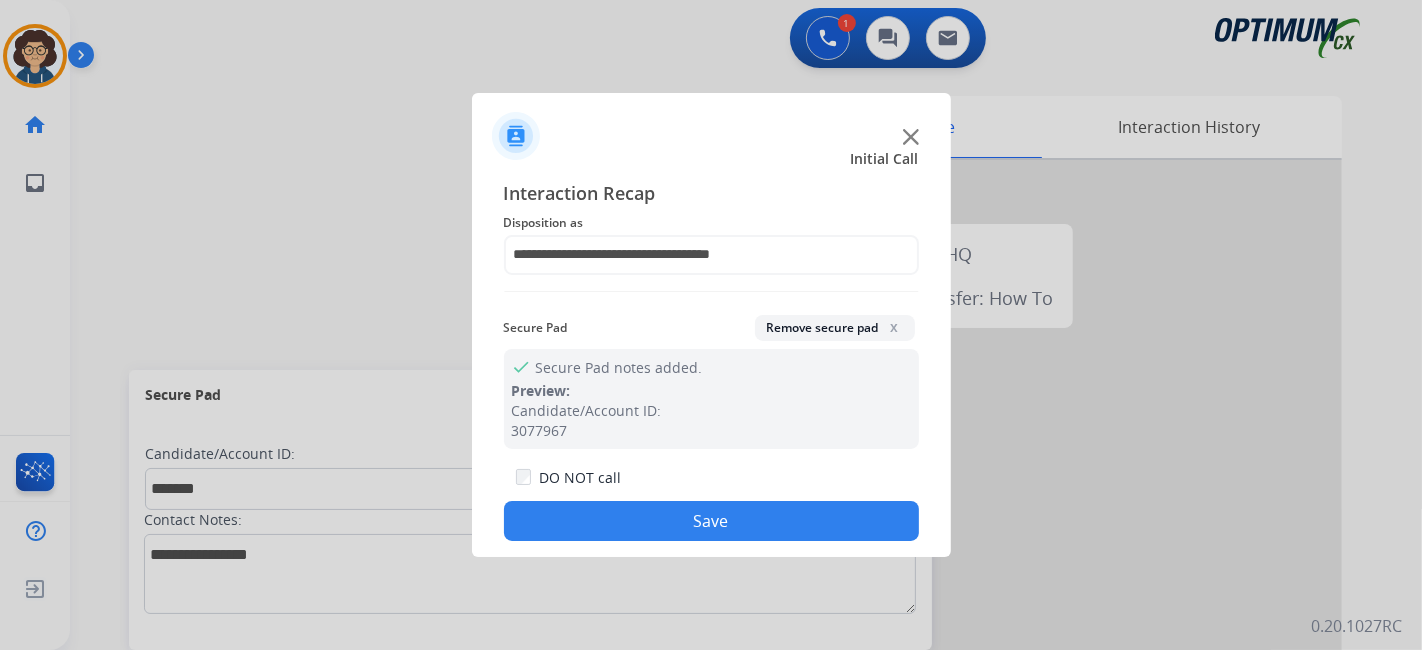 drag, startPoint x: 742, startPoint y: 510, endPoint x: 637, endPoint y: 428, distance: 133.22537 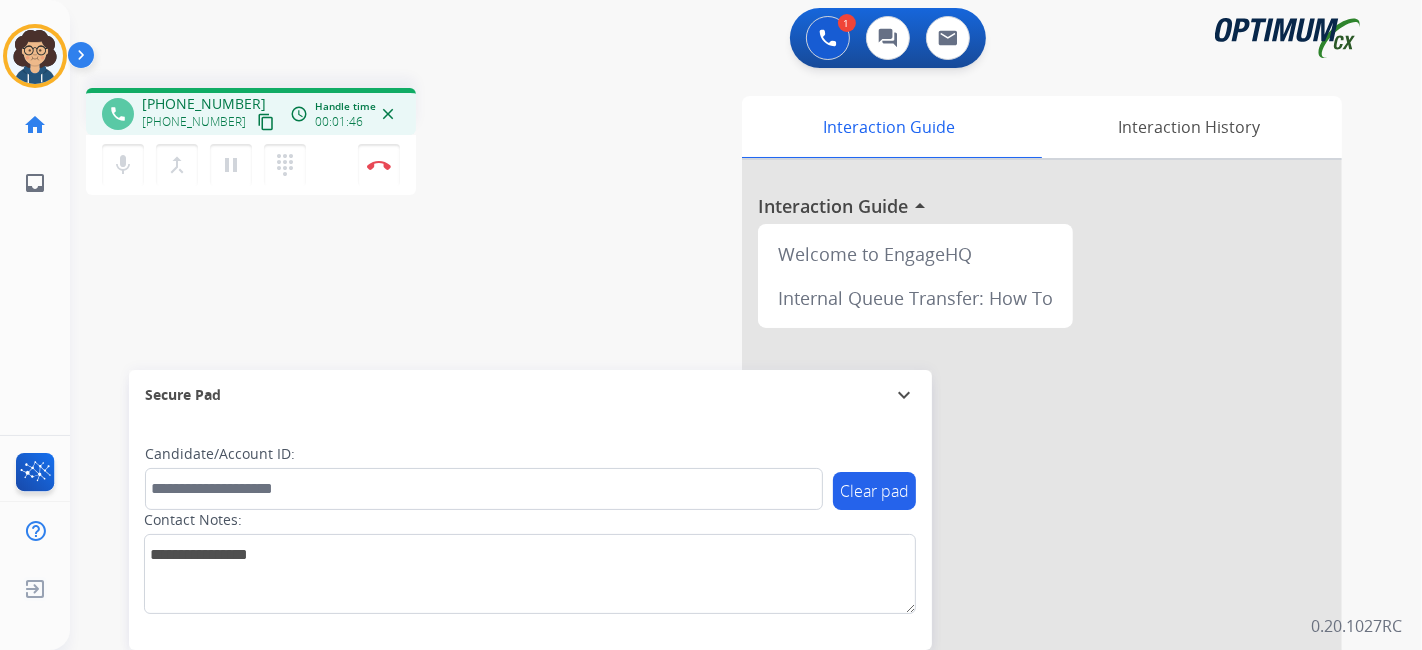 drag, startPoint x: 241, startPoint y: 121, endPoint x: 325, endPoint y: 12, distance: 137.61177 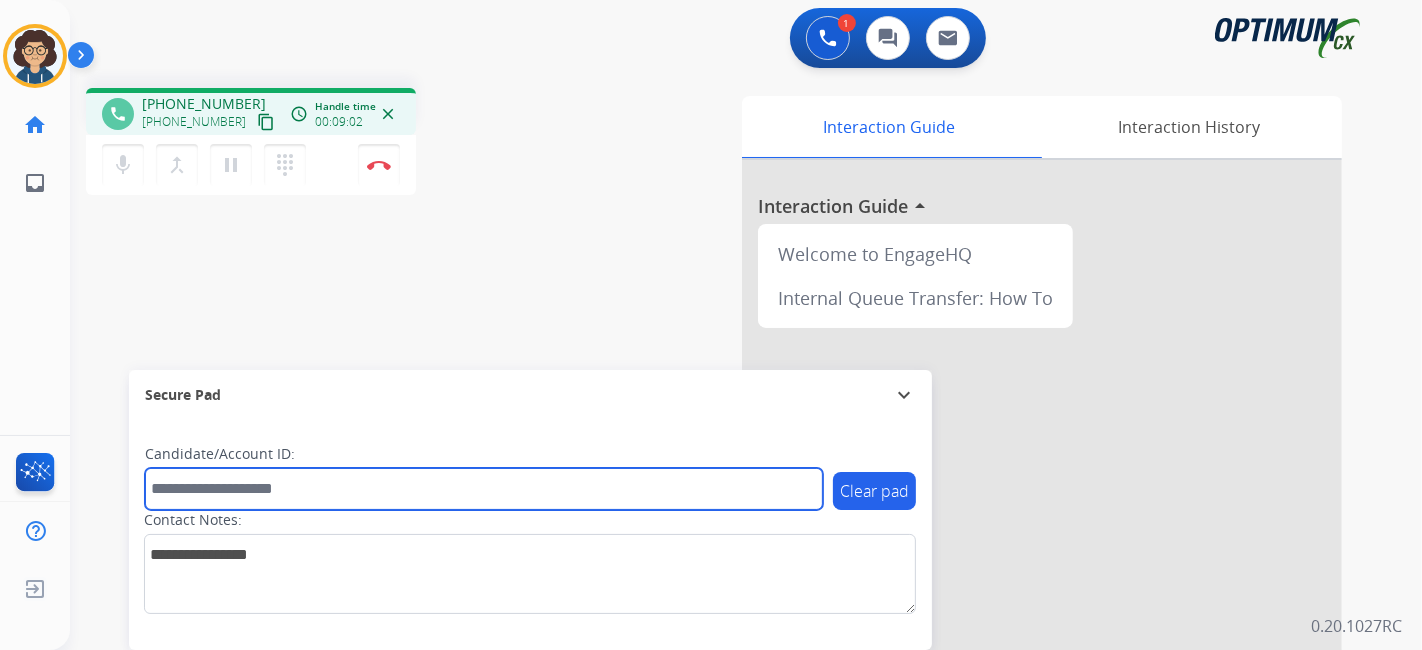 click at bounding box center [484, 489] 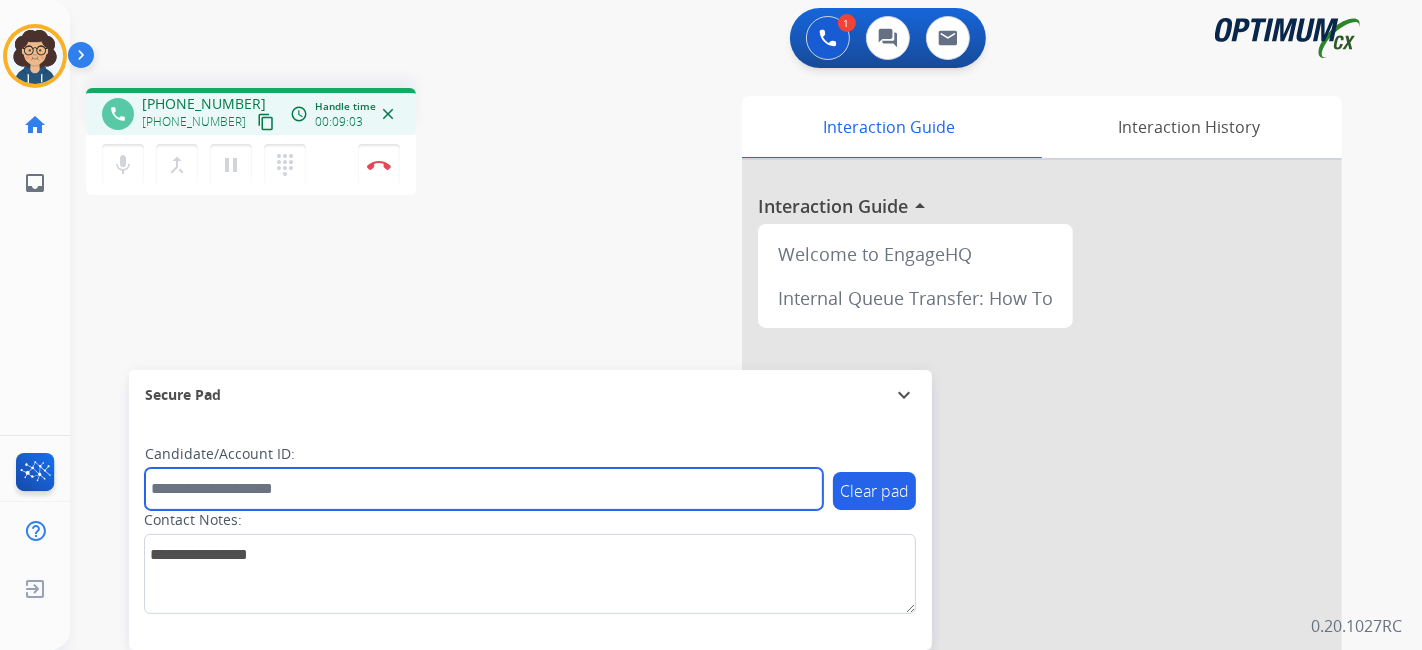 paste on "*******" 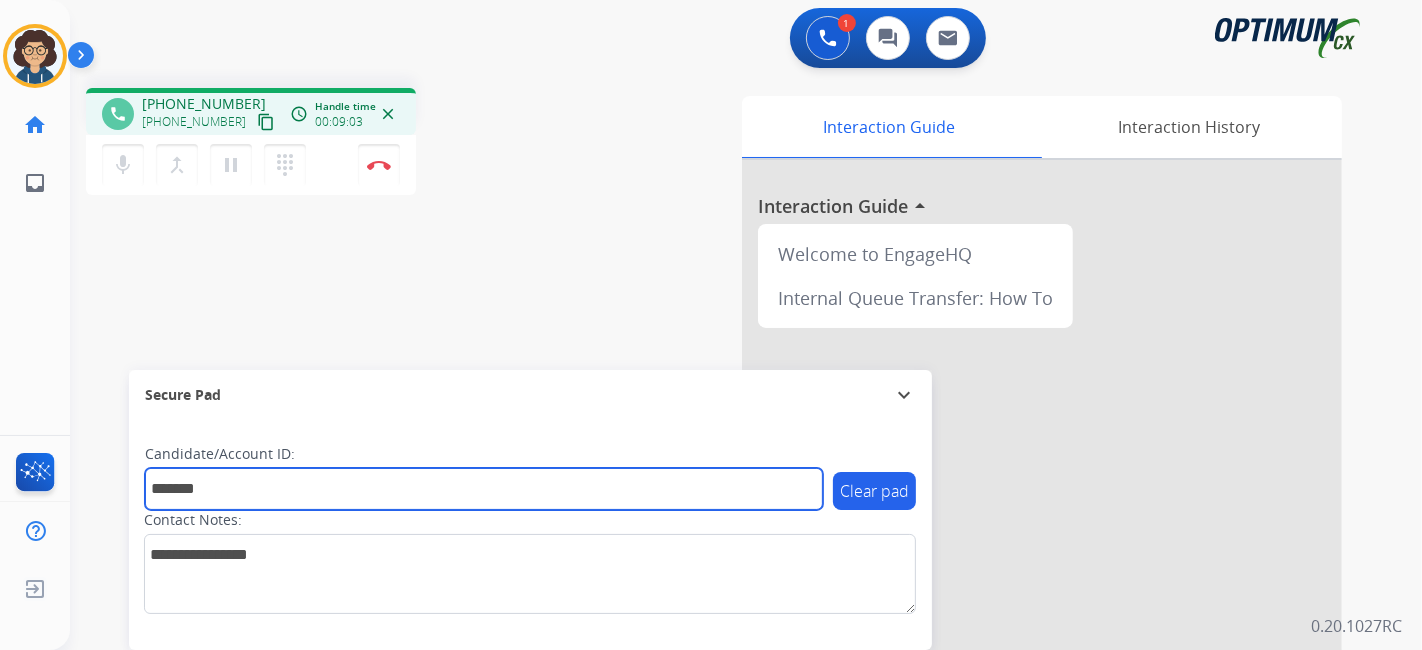 type on "*******" 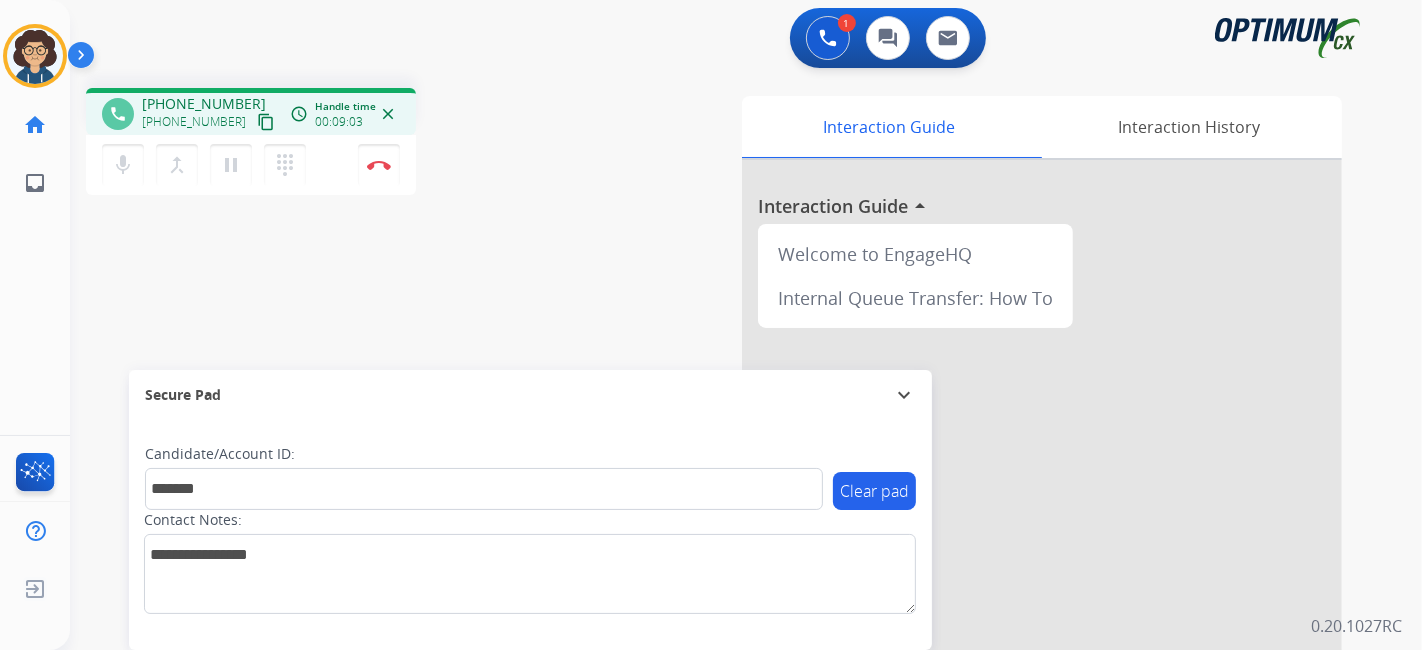 click on "phone [PHONE_NUMBER] [PHONE_NUMBER] content_copy access_time Call metrics Queue   01:46 Hold   00:00 Talk   07:18 Total   09:03 Handle time 00:09:03 close mic Mute merge_type Bridge pause Hold dialpad Dialpad Disconnect swap_horiz Break voice bridge close_fullscreen Connect 3-Way Call merge_type Separate 3-Way Call  Interaction Guide   Interaction History  Interaction Guide arrow_drop_up  Welcome to EngageHQ   Internal Queue Transfer: How To  Secure Pad expand_more Clear pad Candidate/Account ID: ******* Contact Notes:" at bounding box center (722, 489) 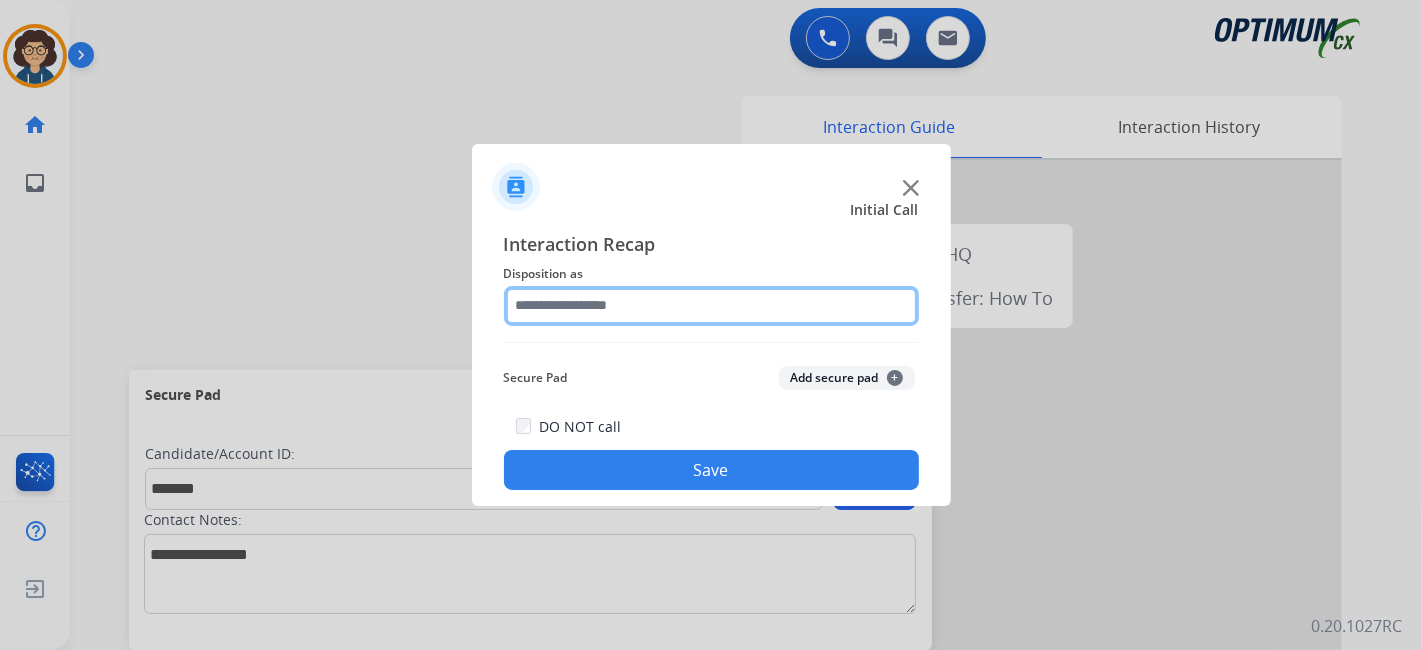 click 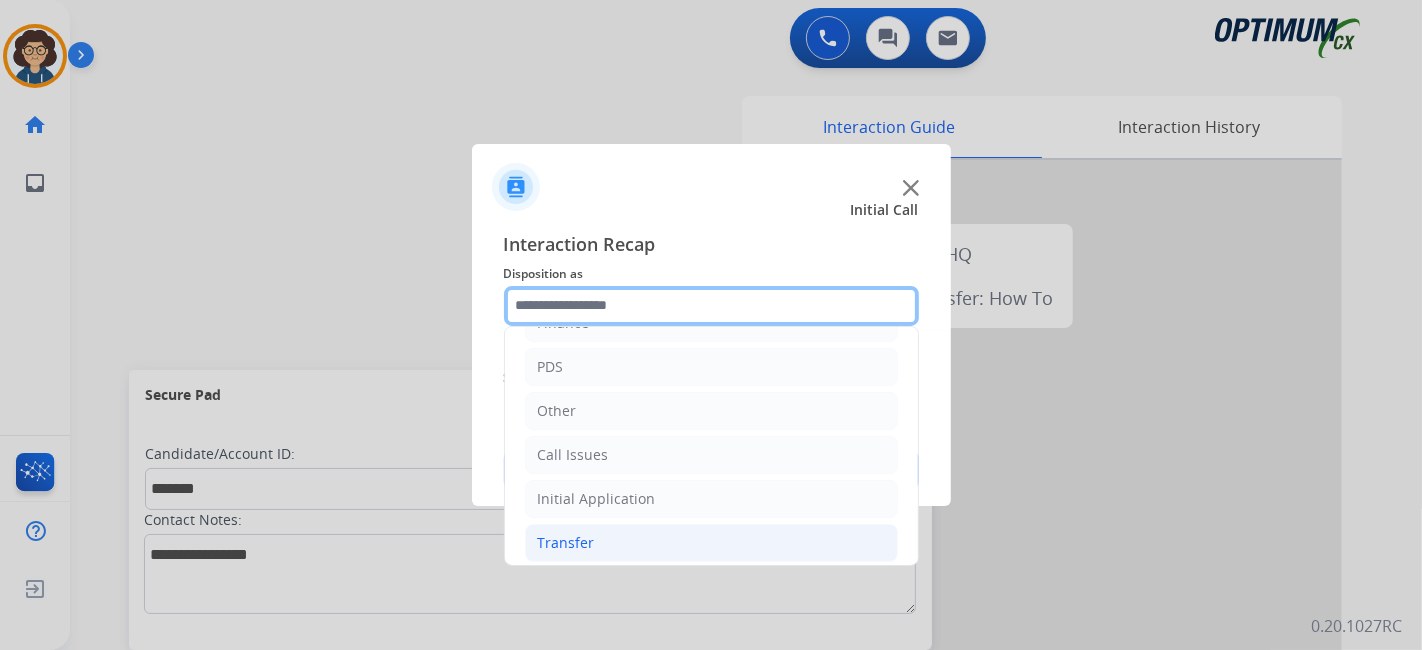 scroll, scrollTop: 131, scrollLeft: 0, axis: vertical 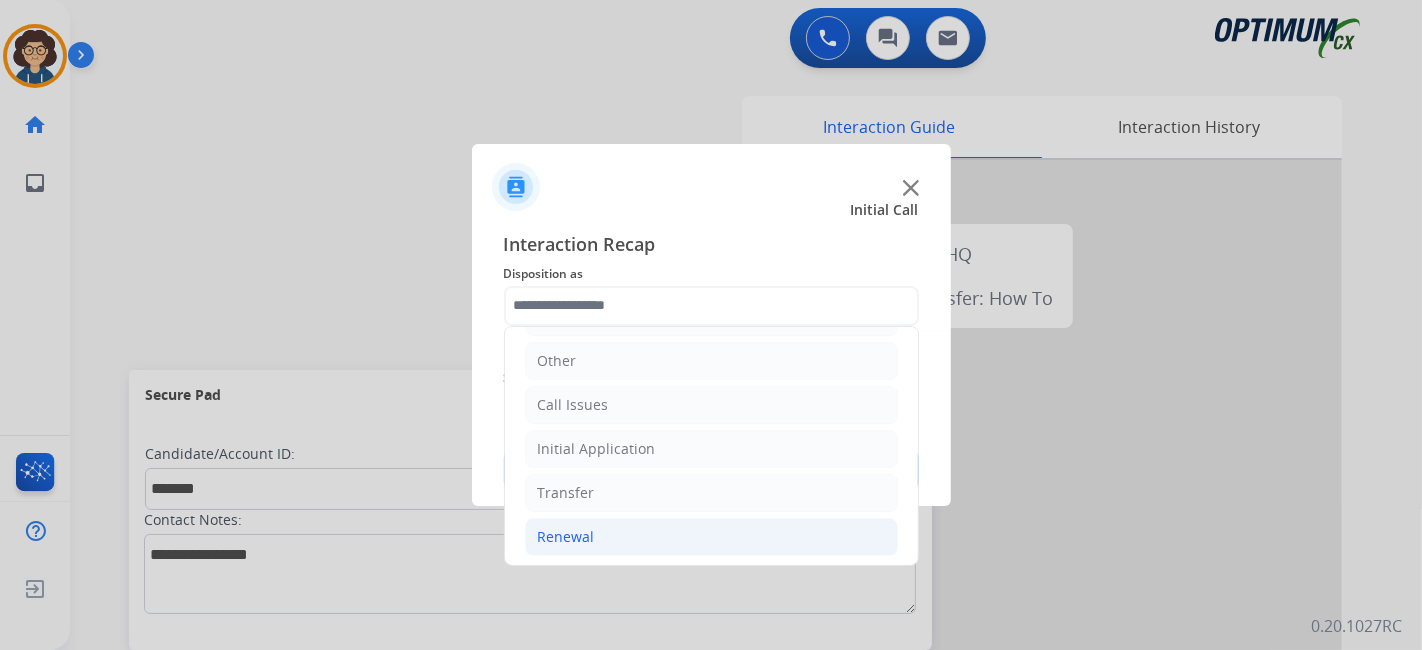 click on "Renewal" 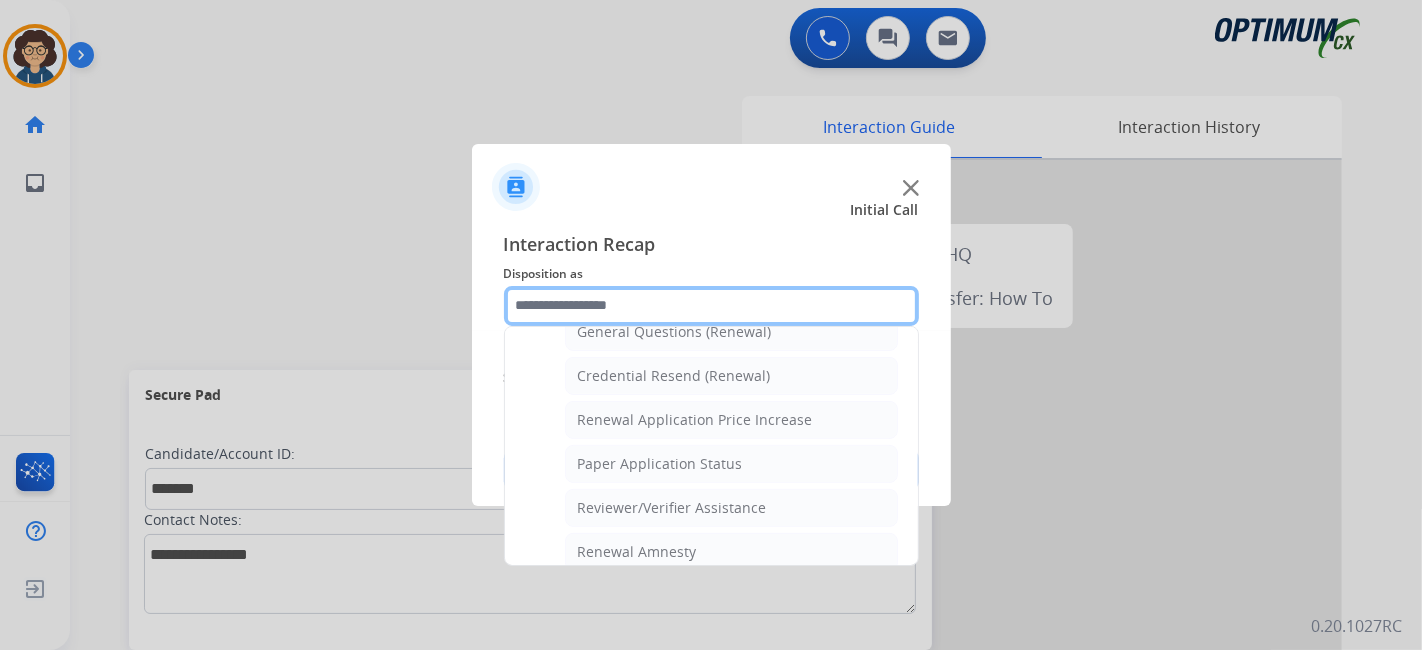 scroll, scrollTop: 580, scrollLeft: 0, axis: vertical 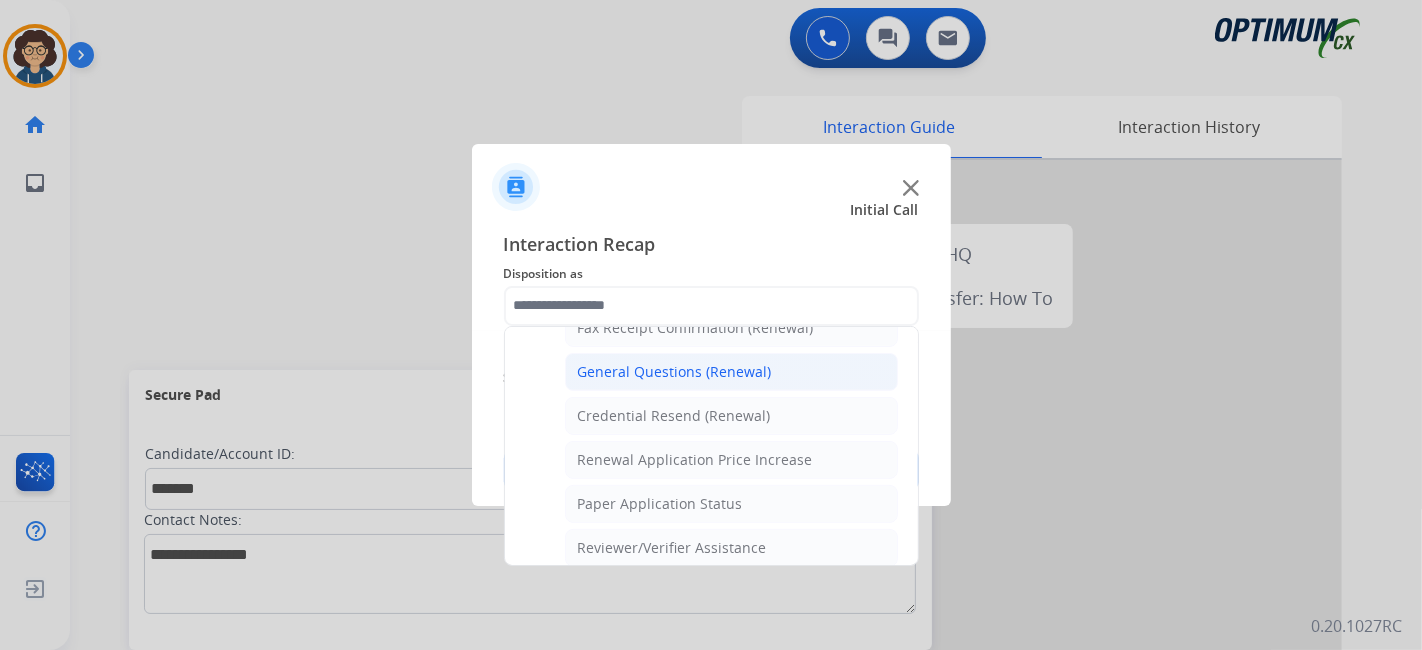 click on "General Questions (Renewal)" 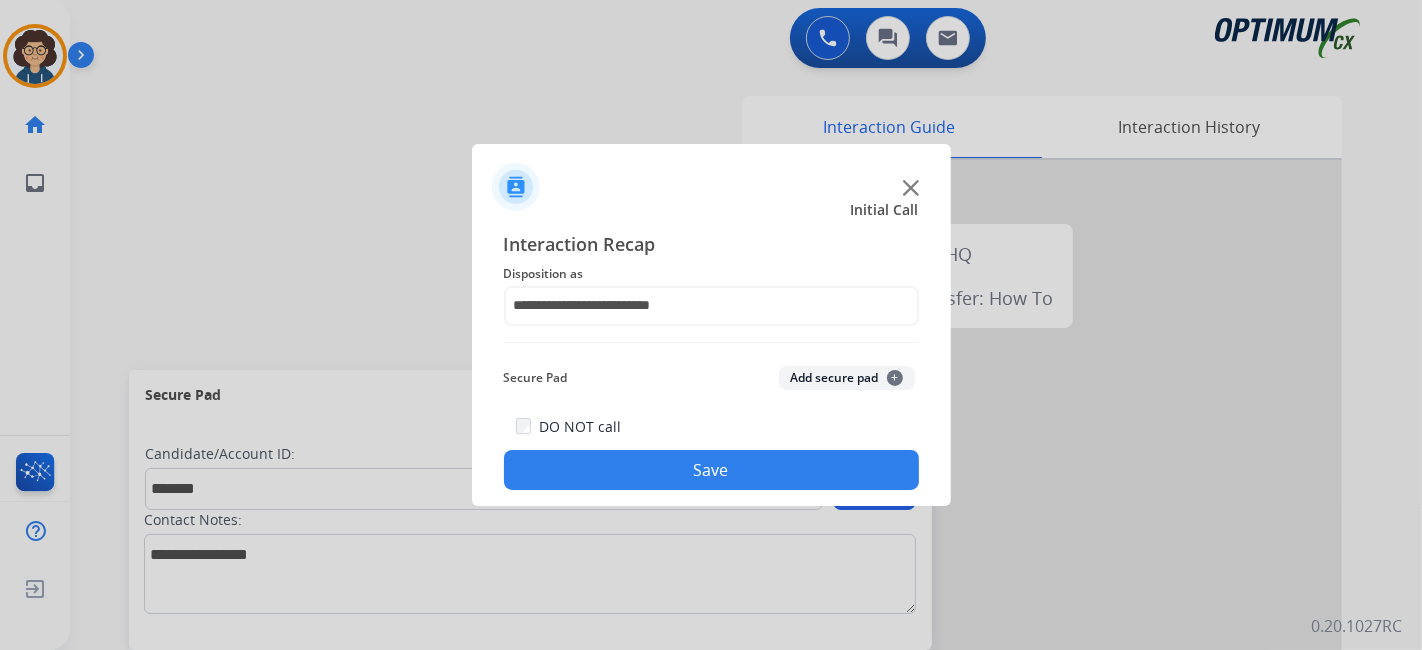 click on "Add secure pad  +" 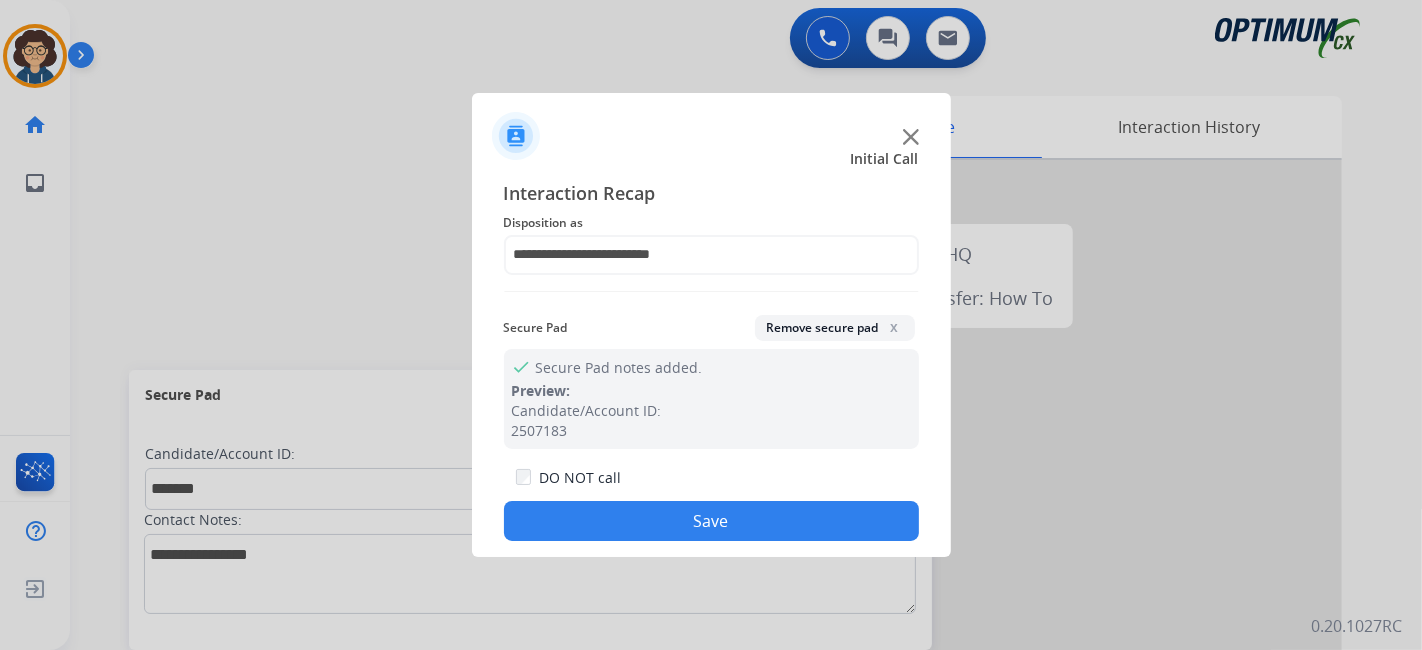click on "Save" 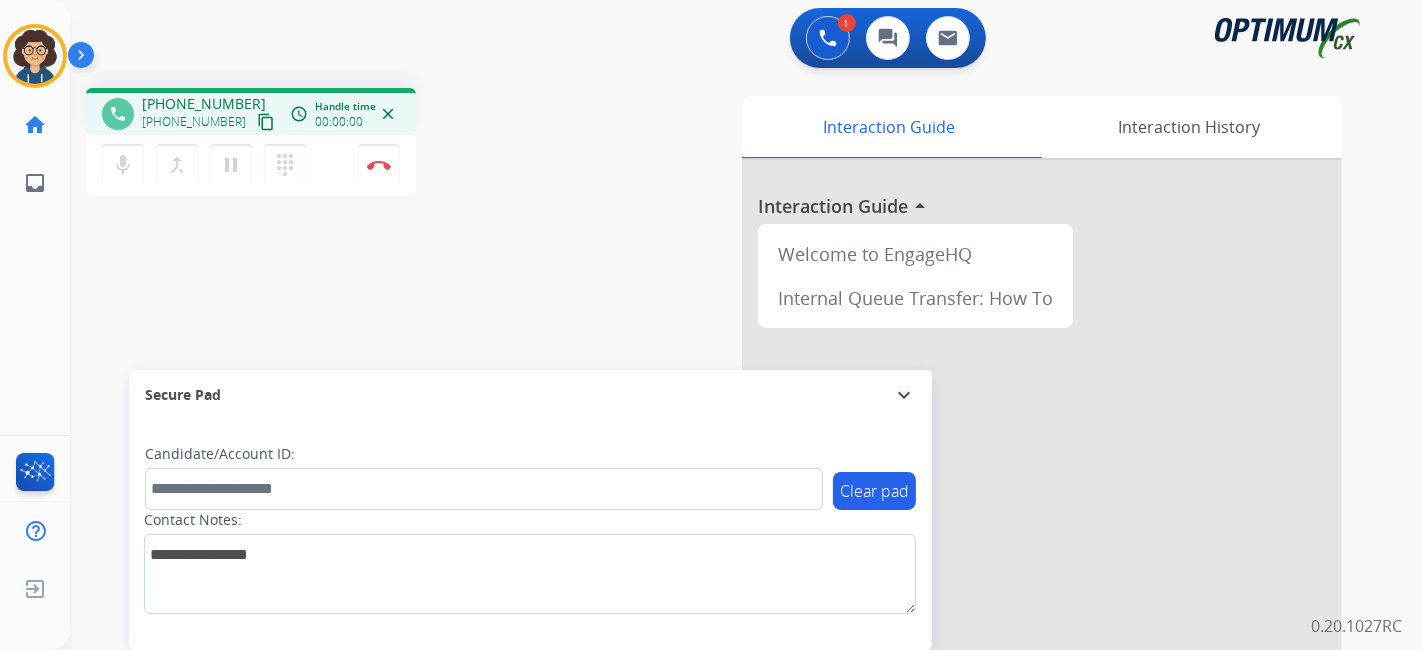 click on "content_copy" at bounding box center [266, 122] 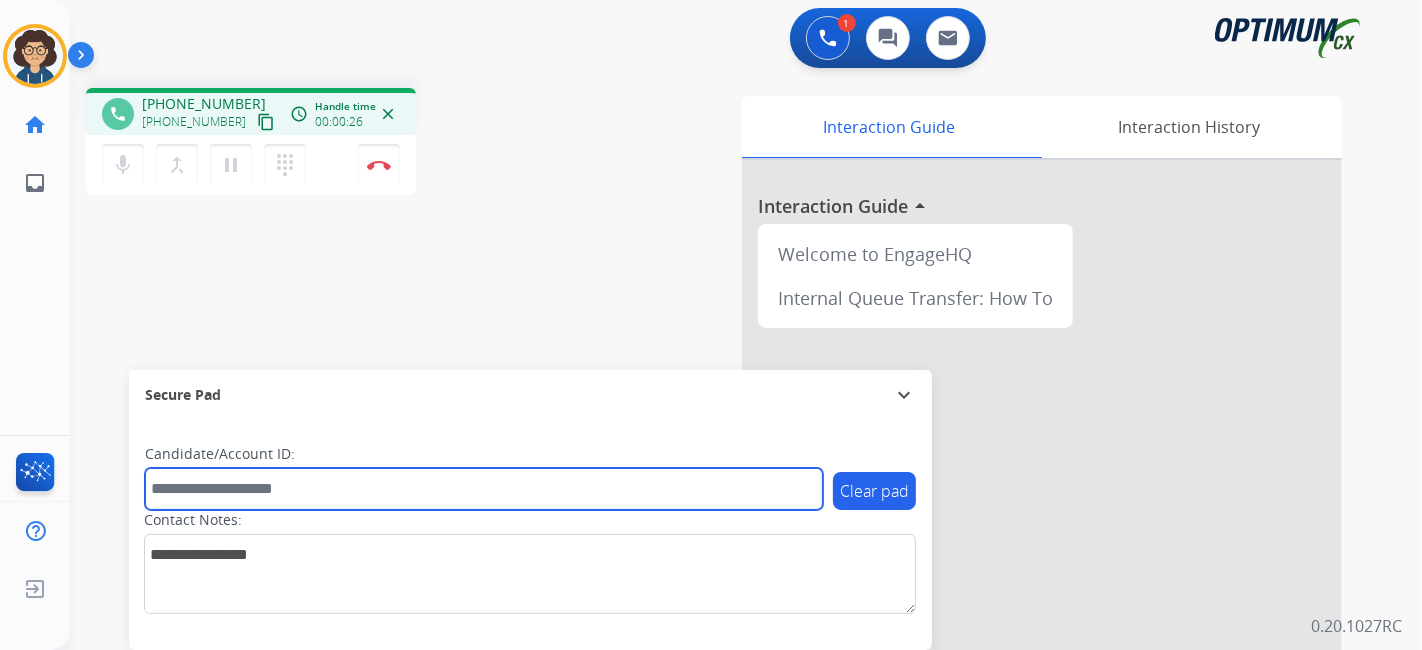 click at bounding box center (484, 489) 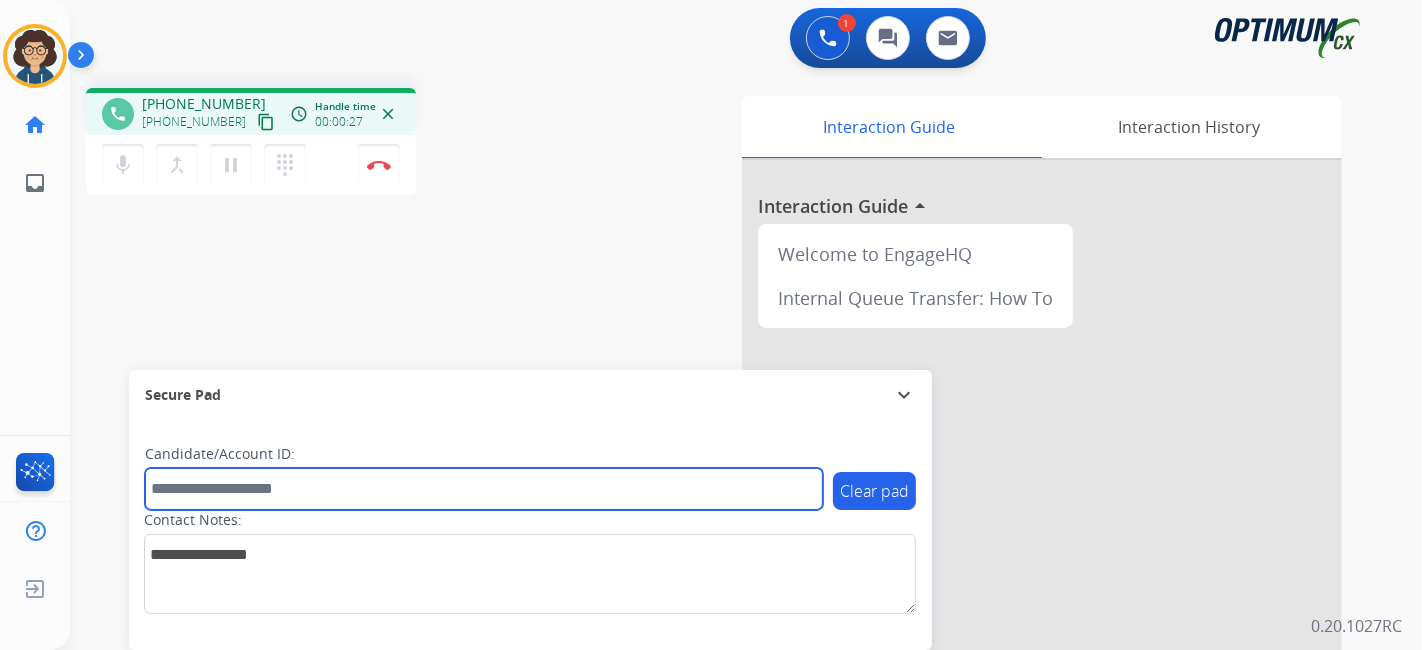 paste on "*******" 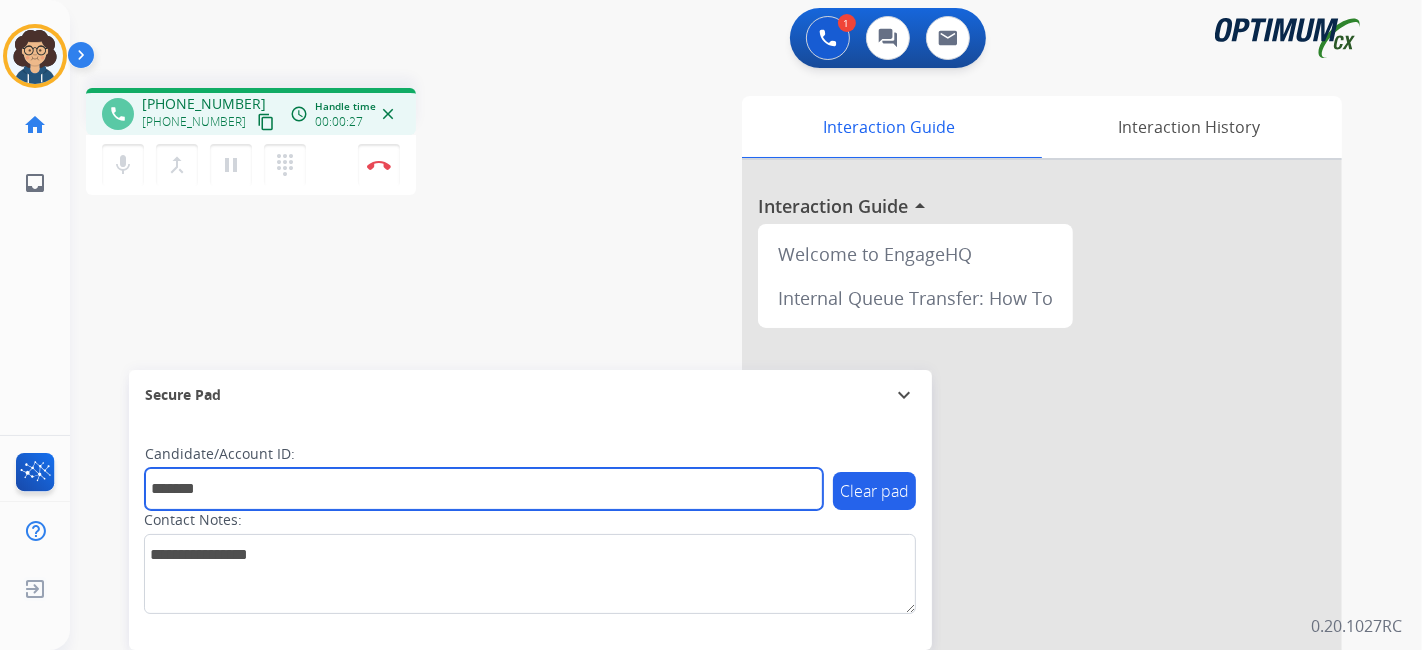 type on "*******" 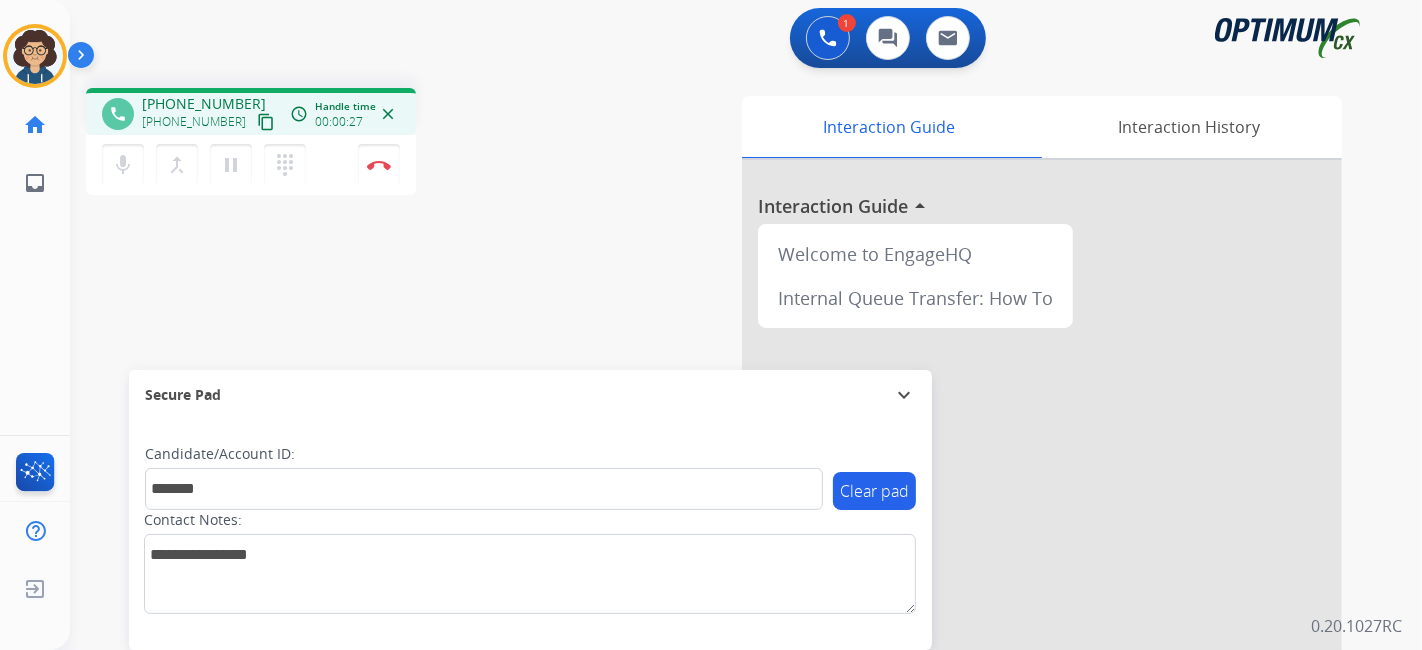 drag, startPoint x: 546, startPoint y: 246, endPoint x: 531, endPoint y: 103, distance: 143.78456 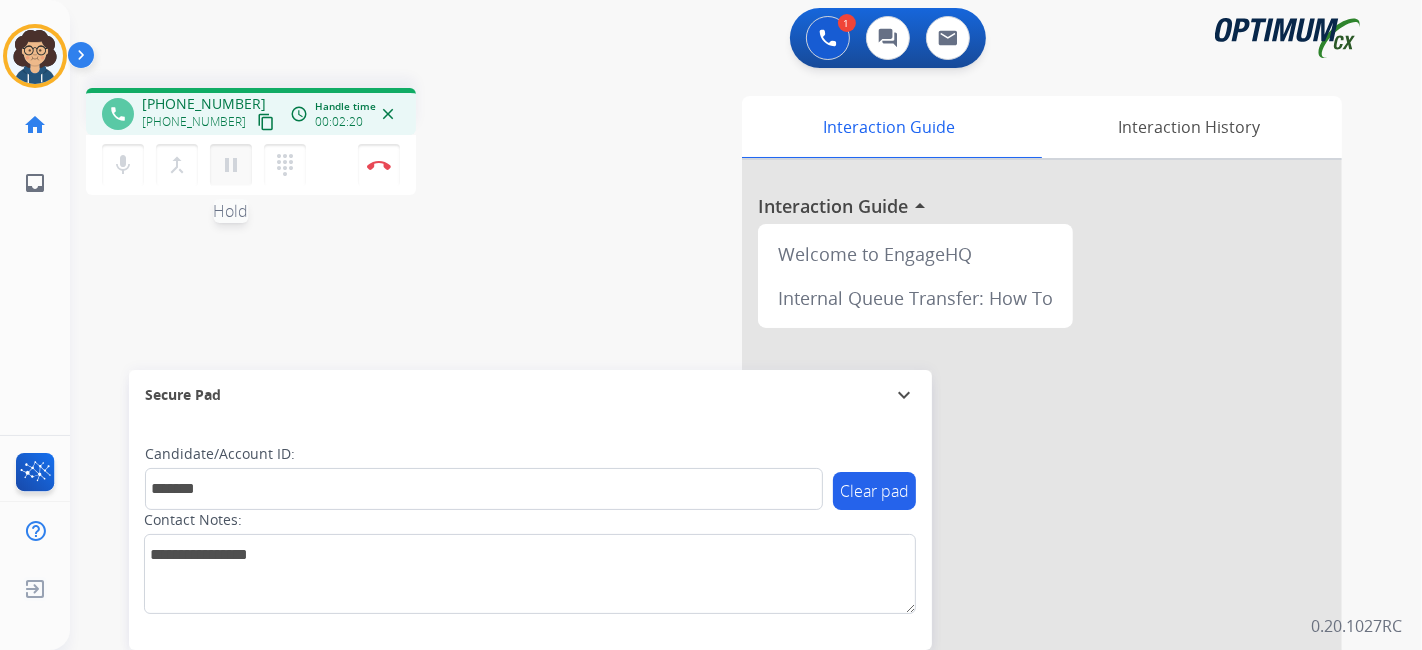 click on "pause" at bounding box center [231, 165] 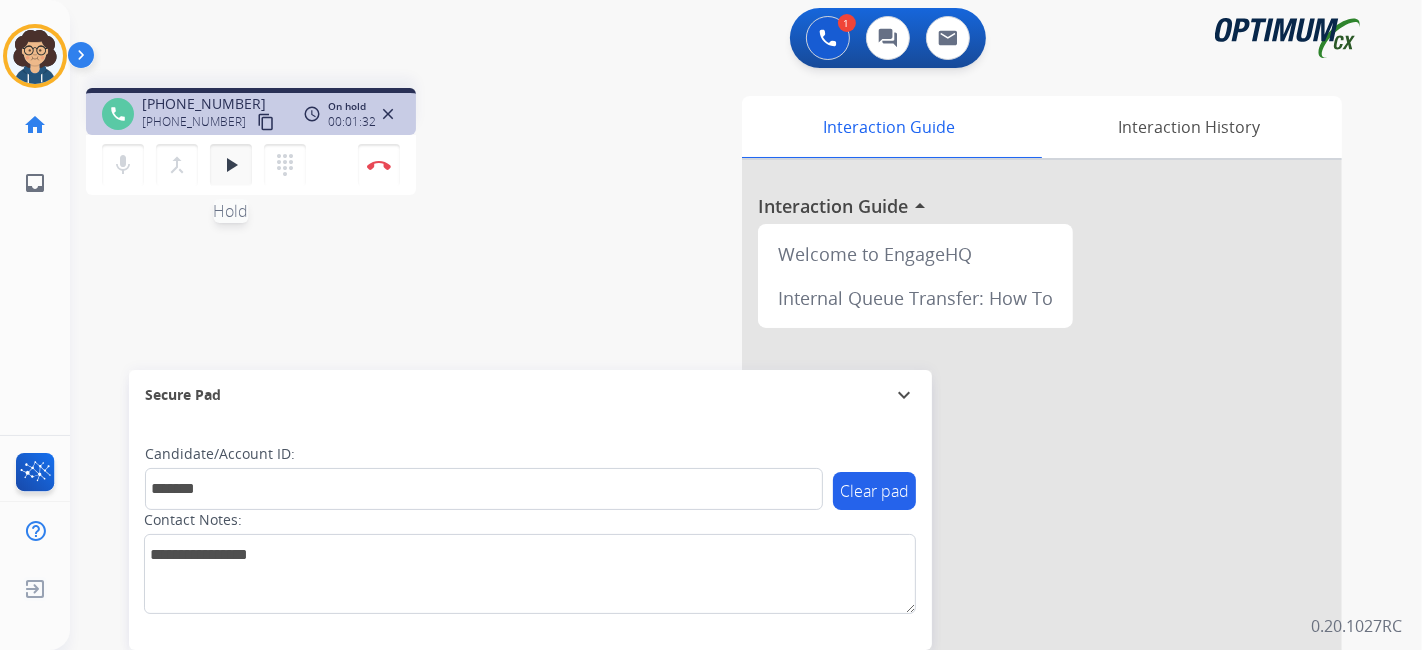 click on "play_arrow Hold" at bounding box center (231, 165) 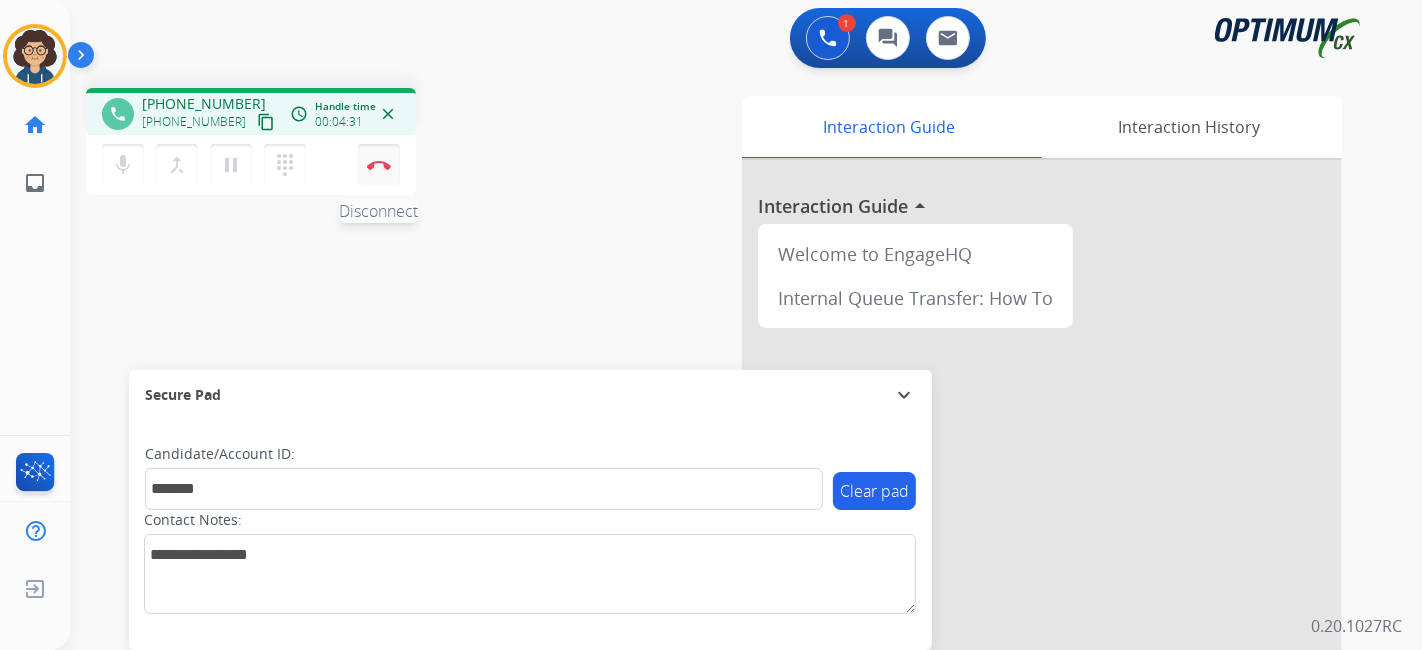 click on "Disconnect" at bounding box center [379, 165] 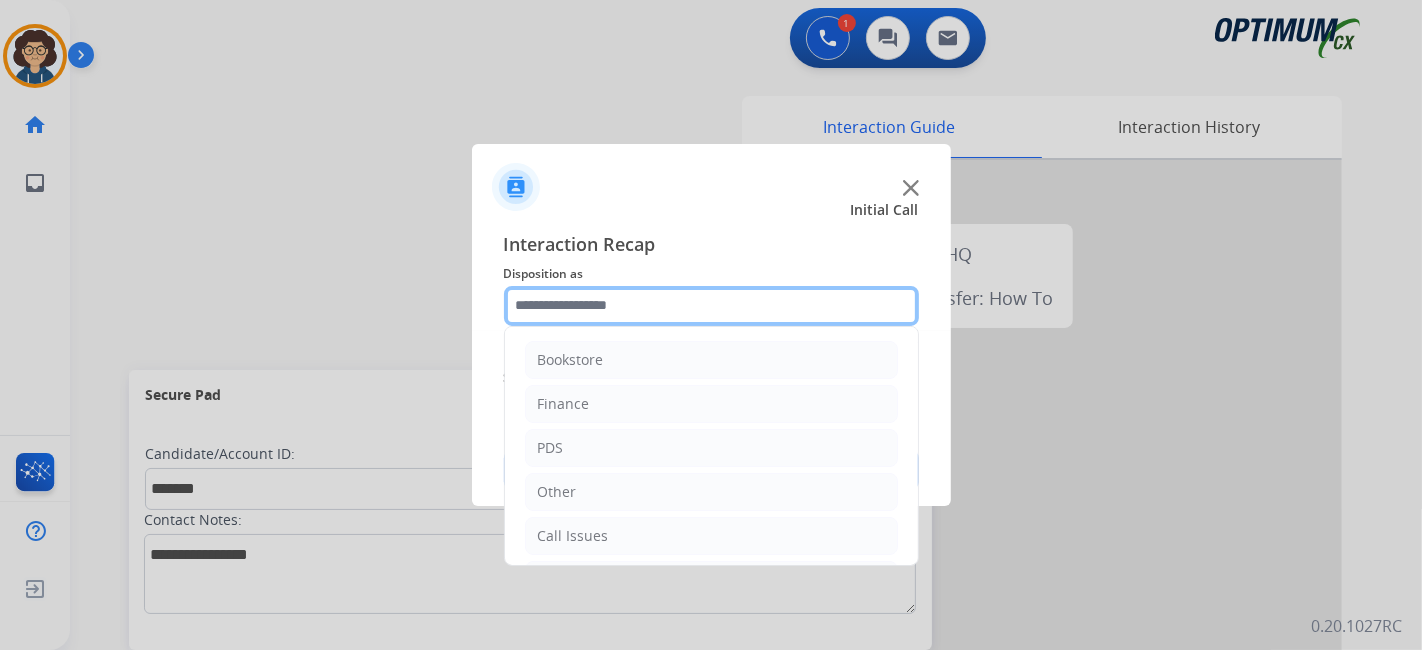 click 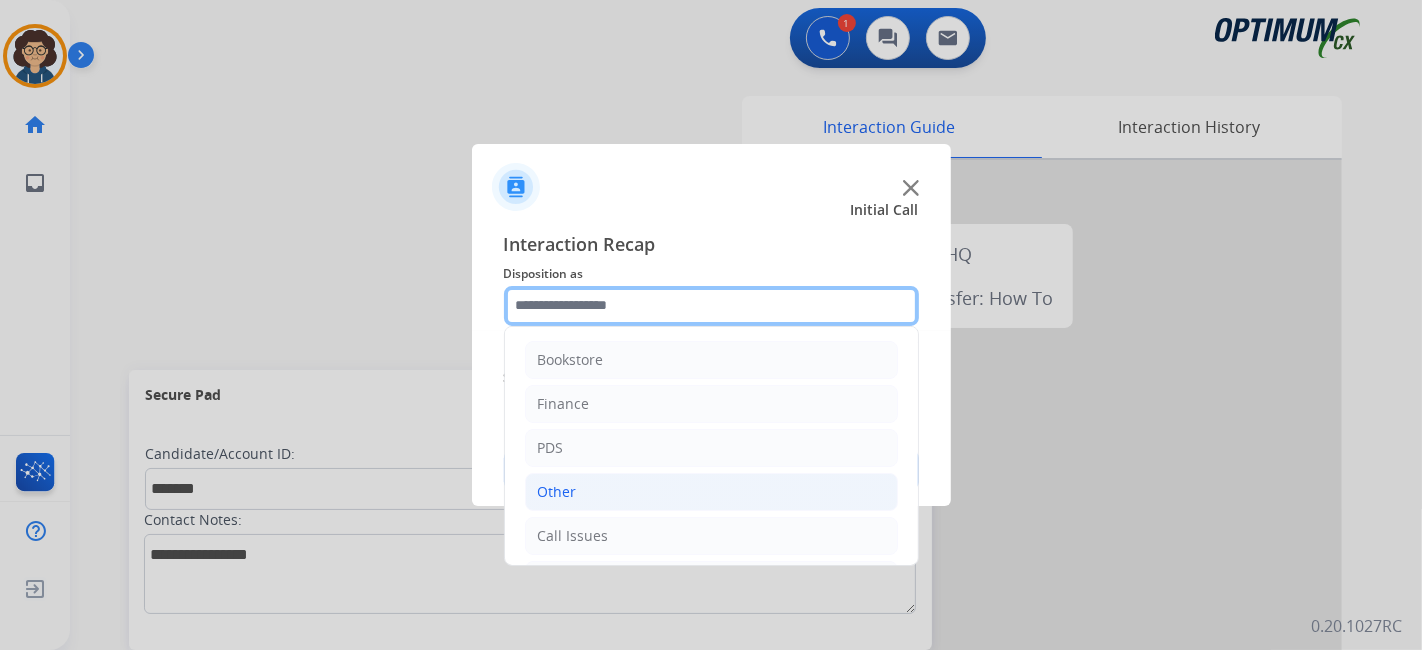 scroll, scrollTop: 131, scrollLeft: 0, axis: vertical 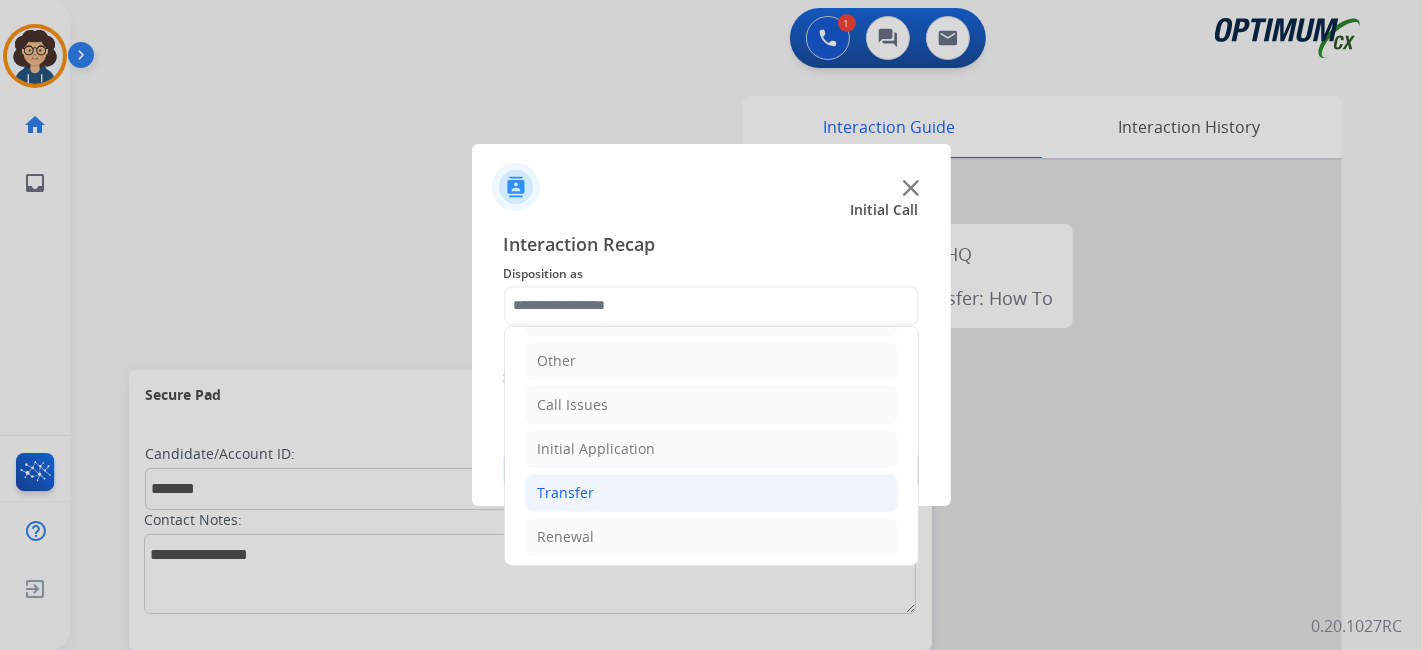 drag, startPoint x: 658, startPoint y: 519, endPoint x: 831, endPoint y: 477, distance: 178.02528 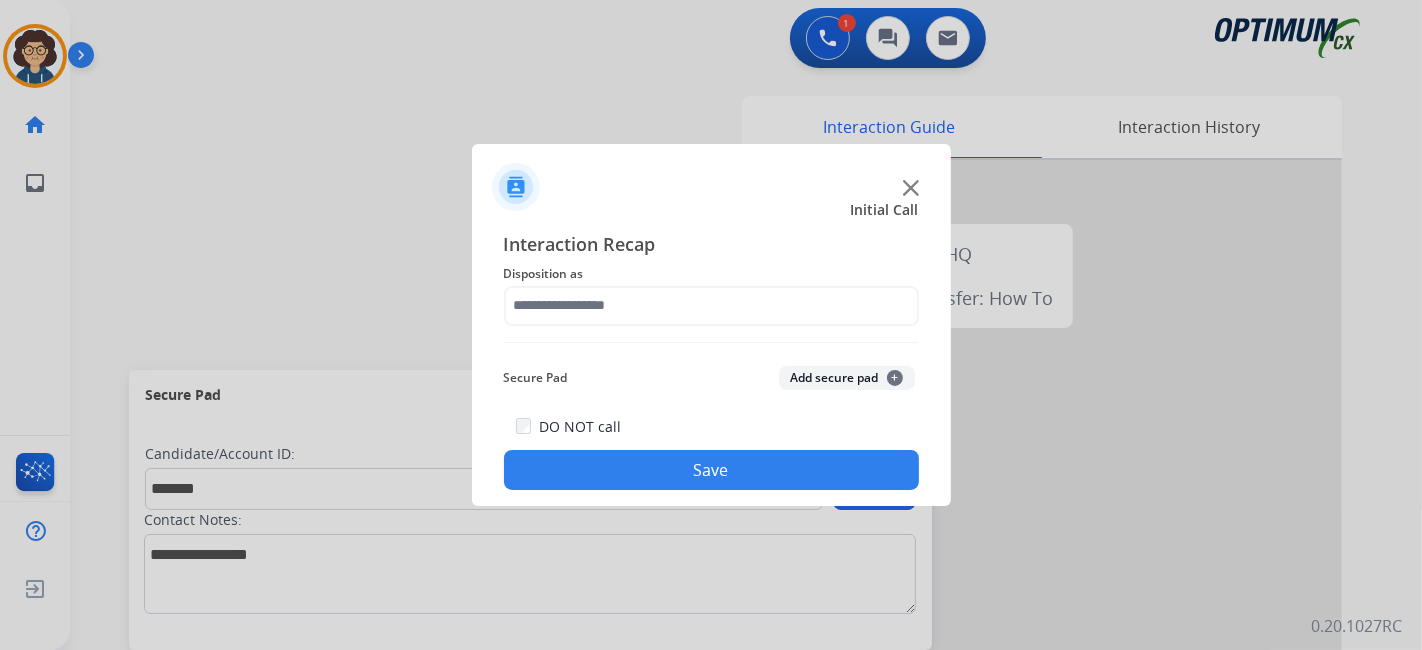click on "DO NOT call  Save" 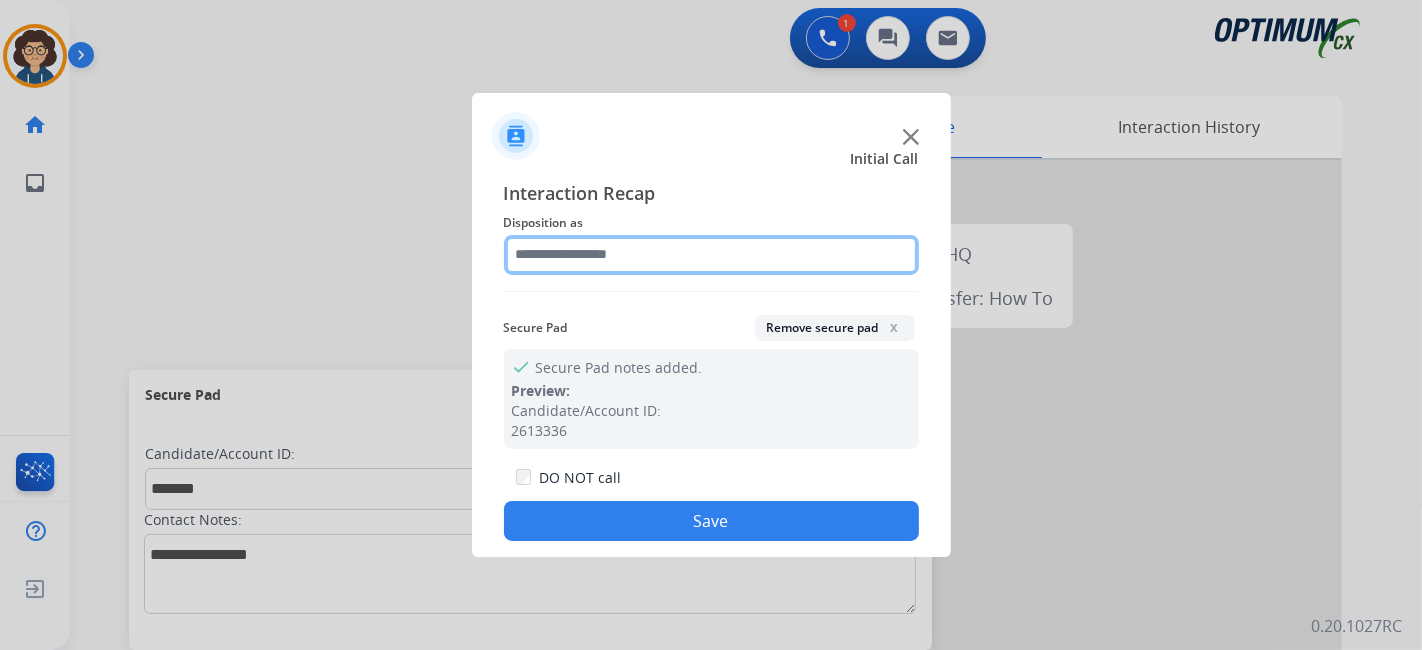 drag, startPoint x: 860, startPoint y: 250, endPoint x: 879, endPoint y: 263, distance: 23.021729 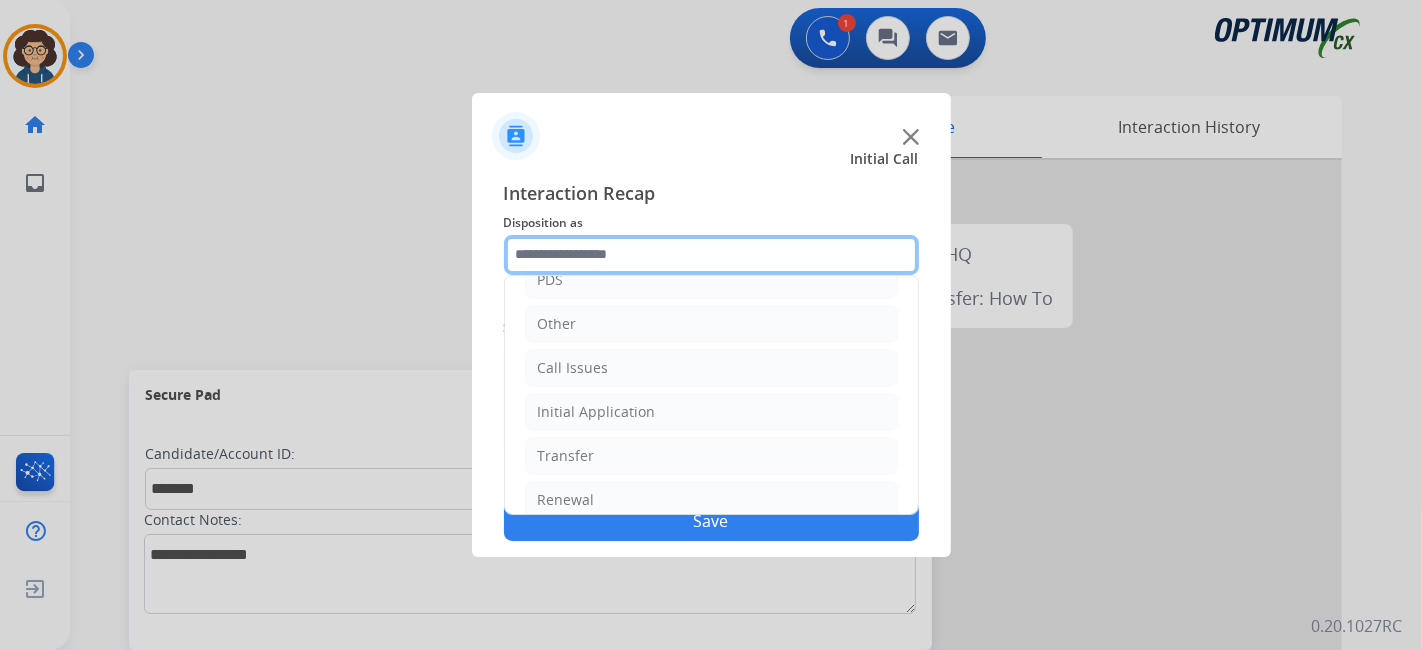 scroll, scrollTop: 131, scrollLeft: 0, axis: vertical 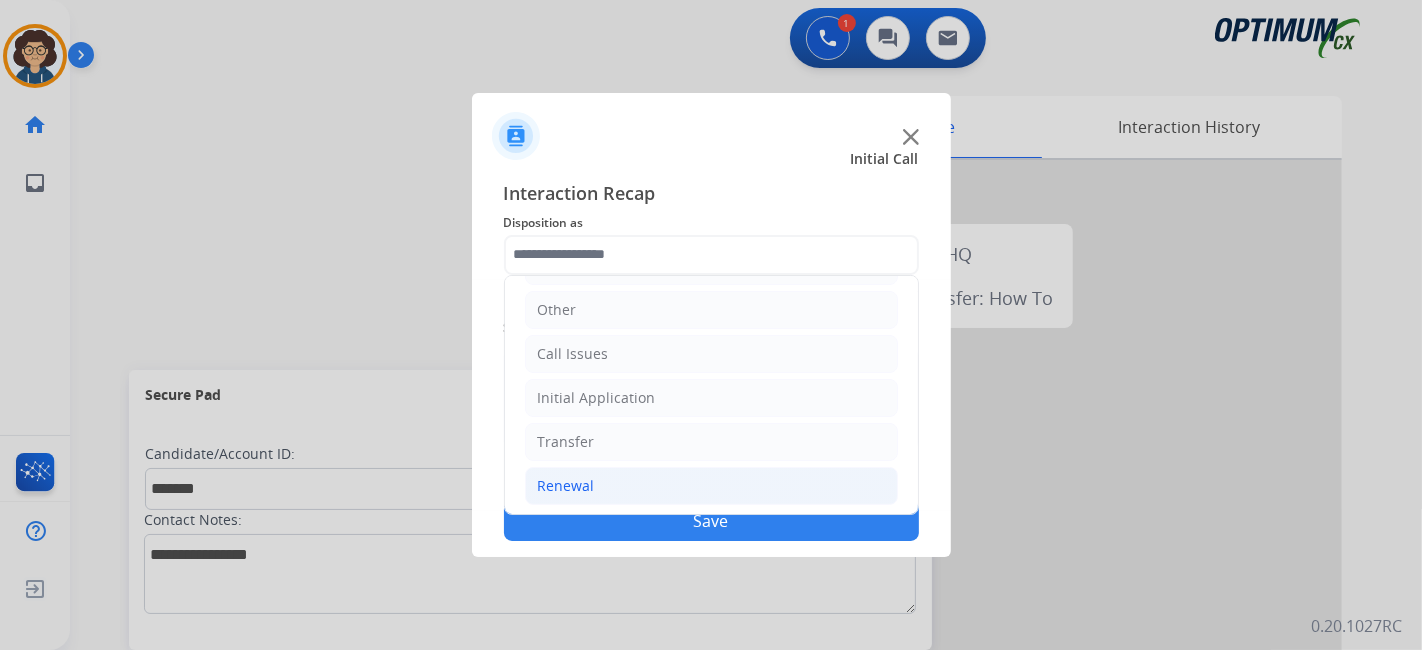 click on "Renewal" 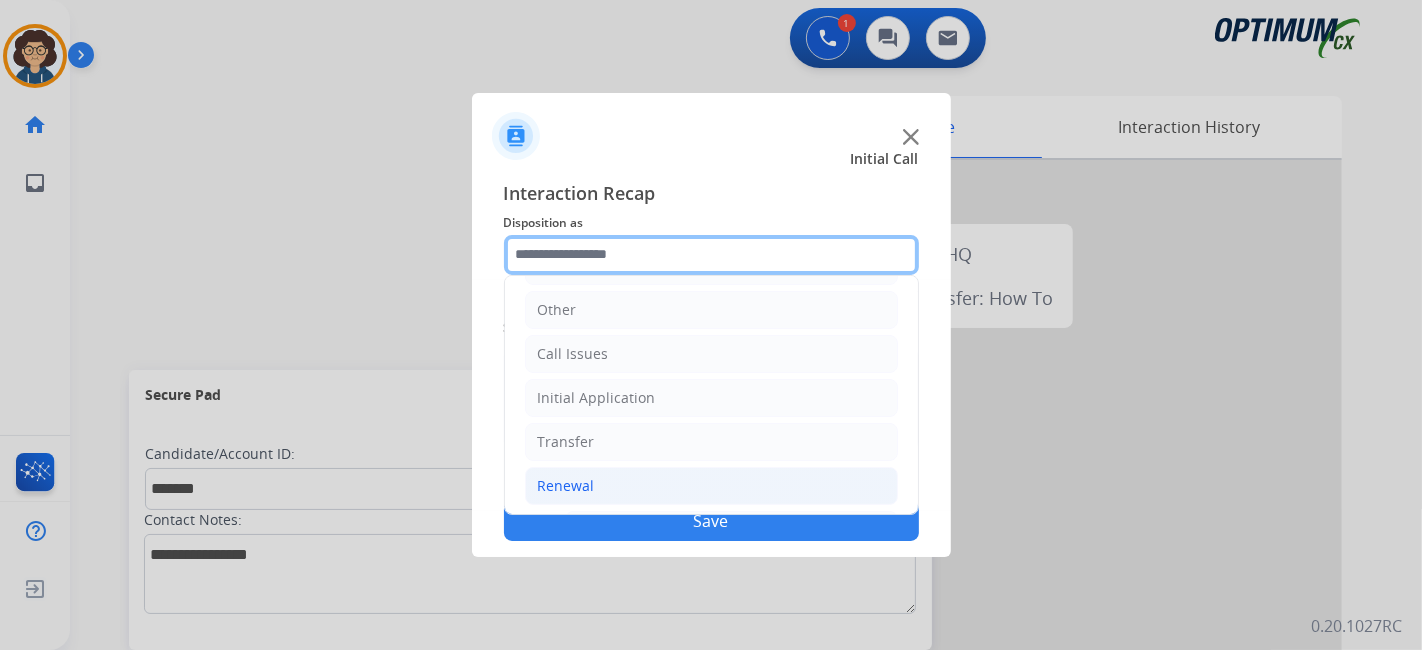 scroll, scrollTop: 686, scrollLeft: 0, axis: vertical 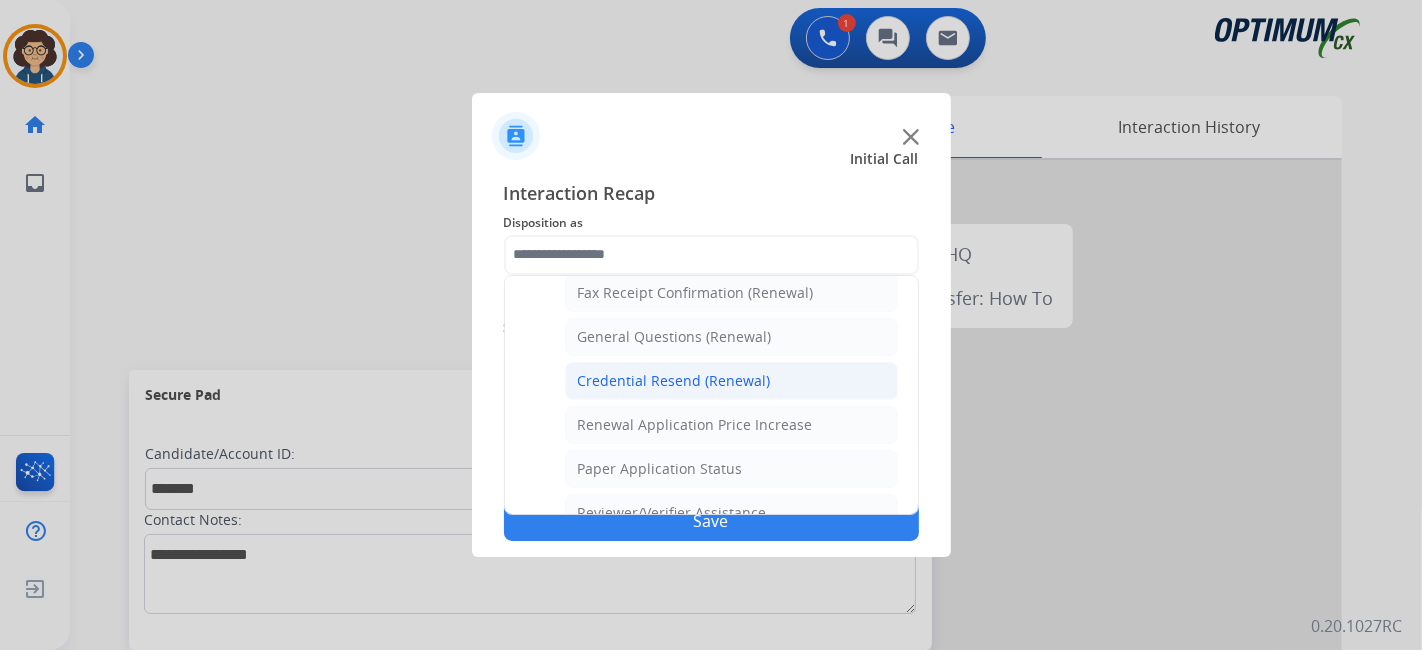 click on "Credential Resend (Renewal)" 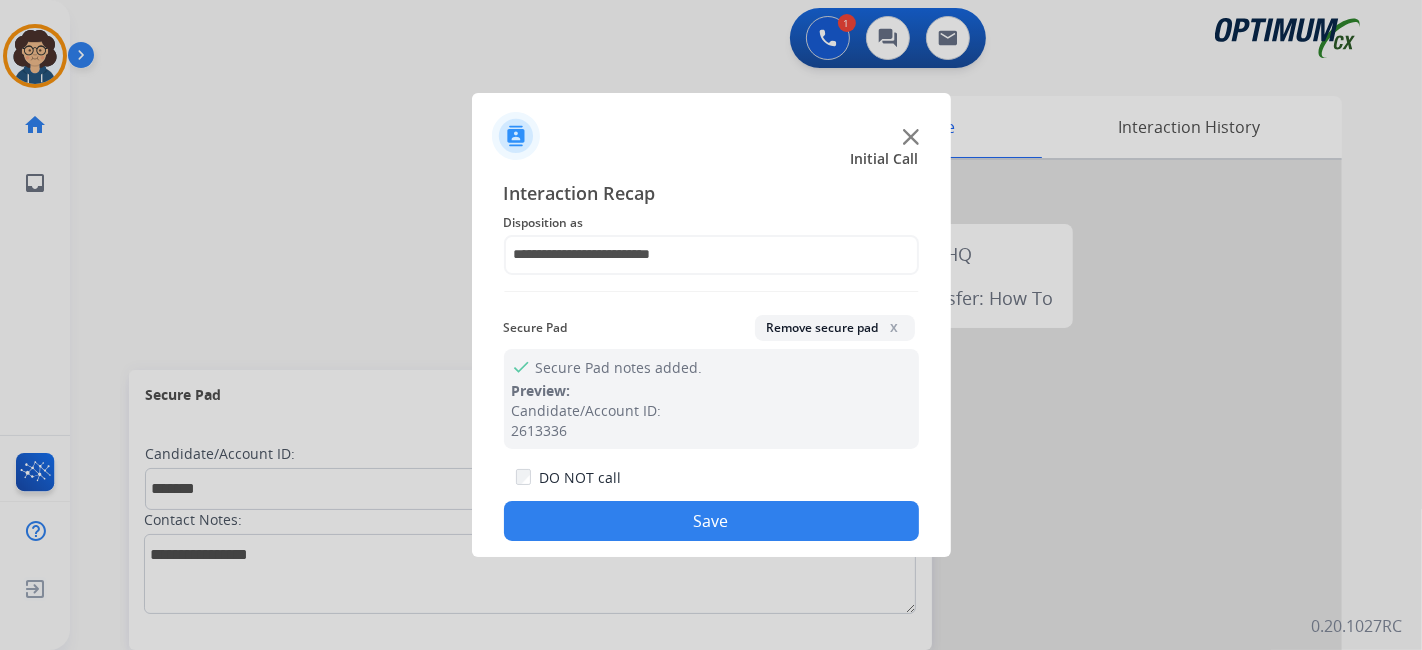 click on "Save" 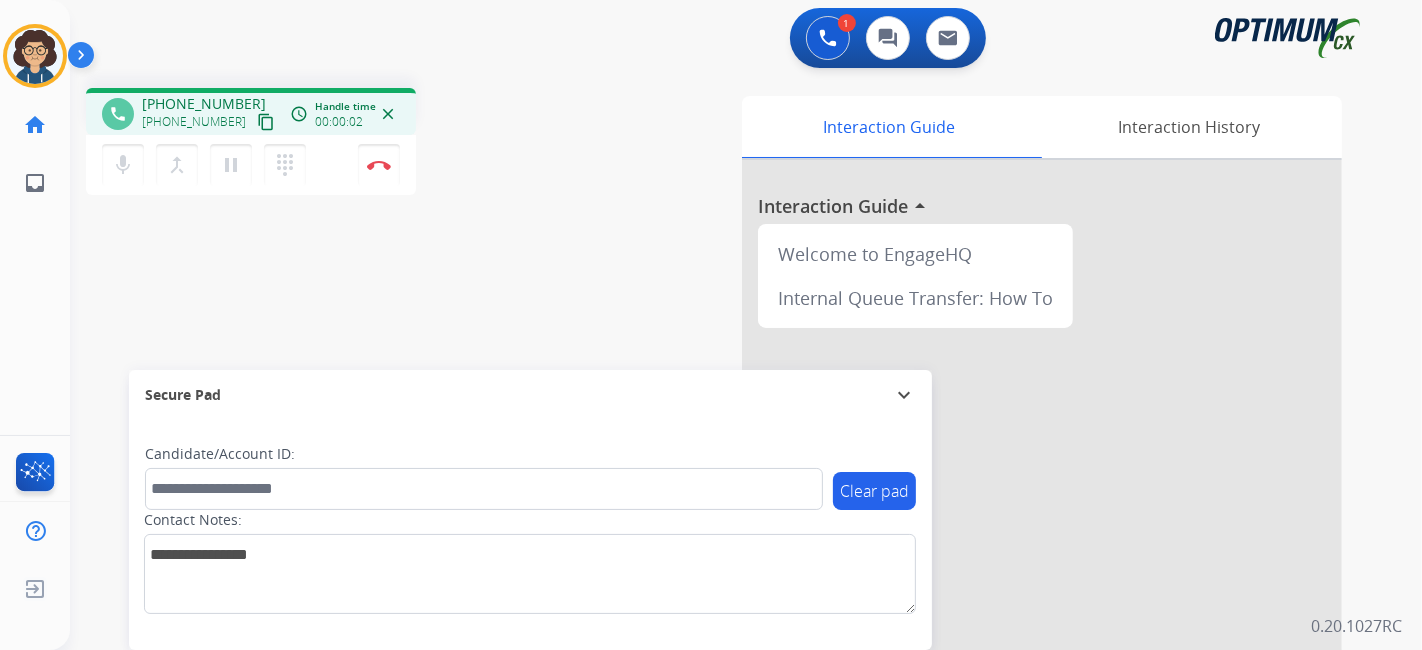 drag, startPoint x: 242, startPoint y: 116, endPoint x: 282, endPoint y: 30, distance: 94.847244 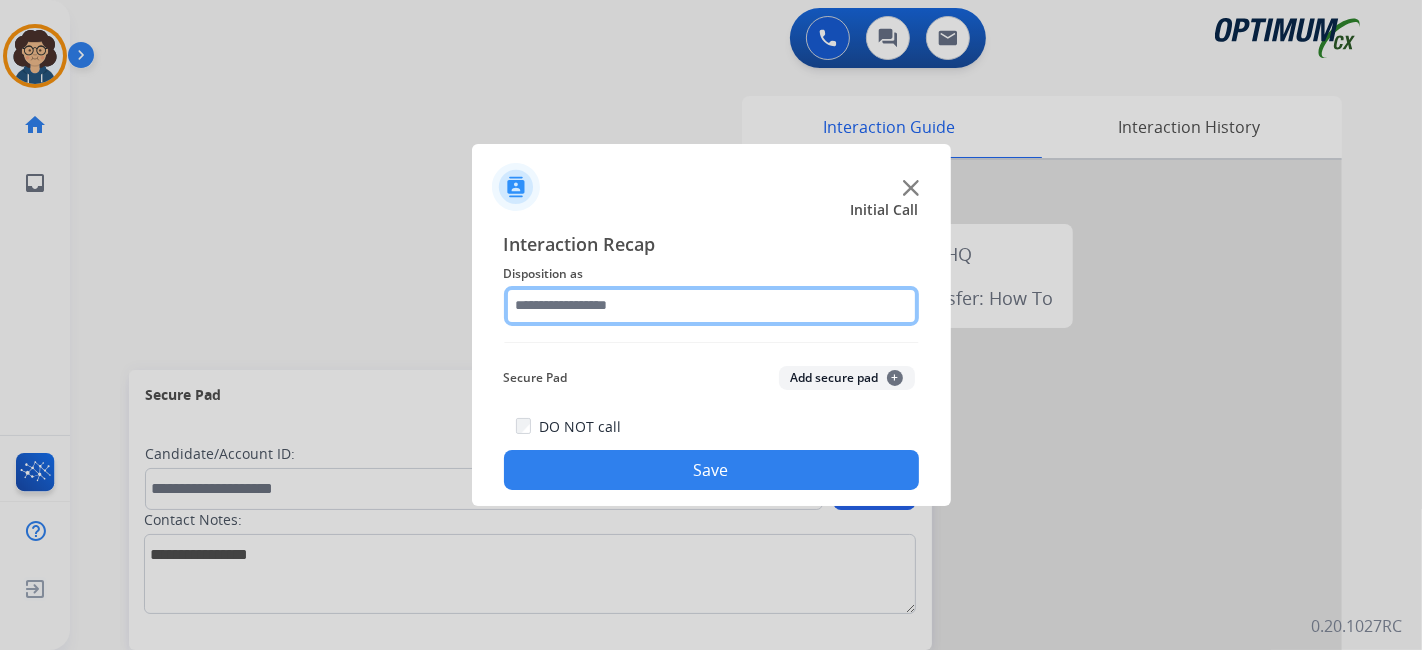 click 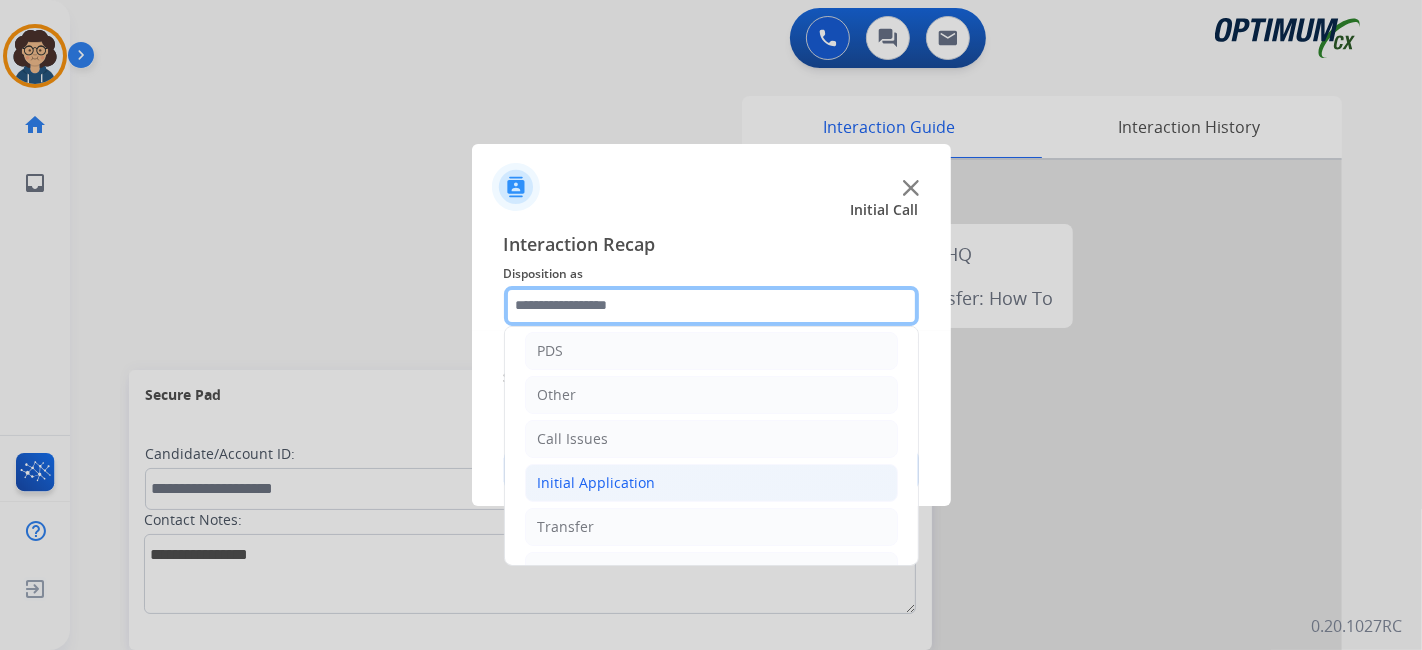 scroll, scrollTop: 131, scrollLeft: 0, axis: vertical 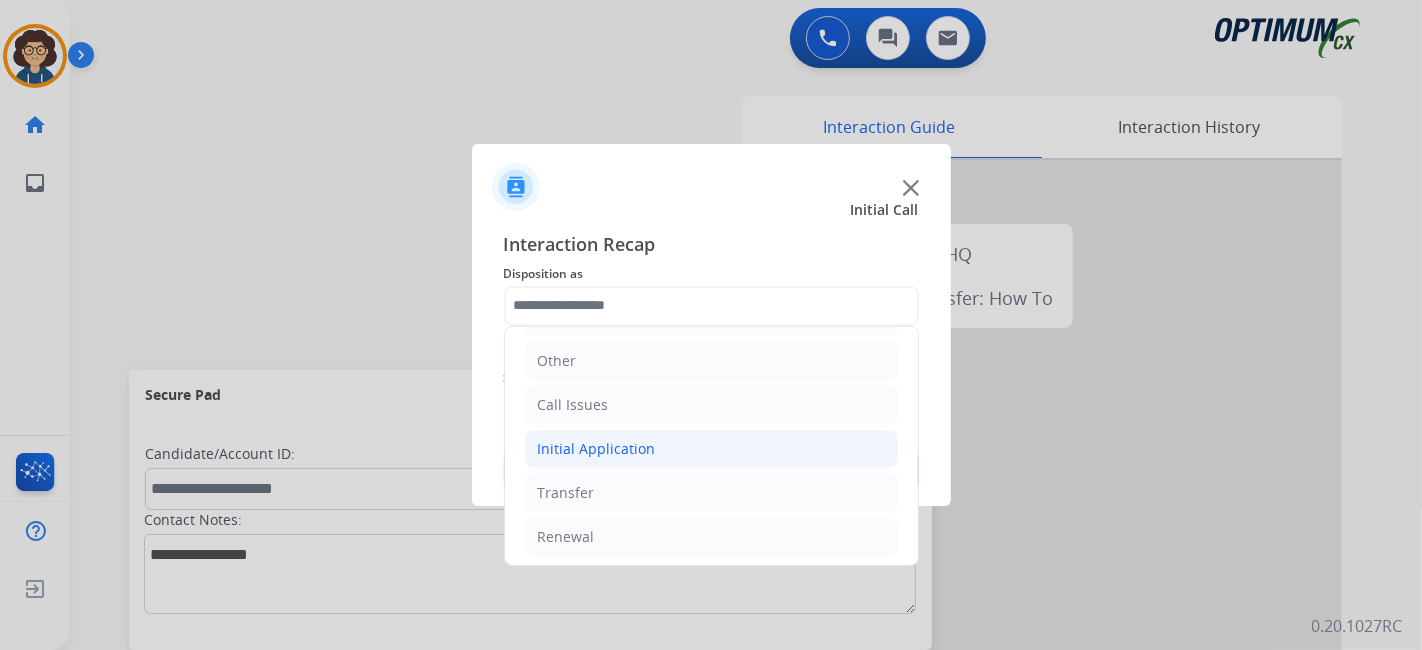 click on "Initial Application" 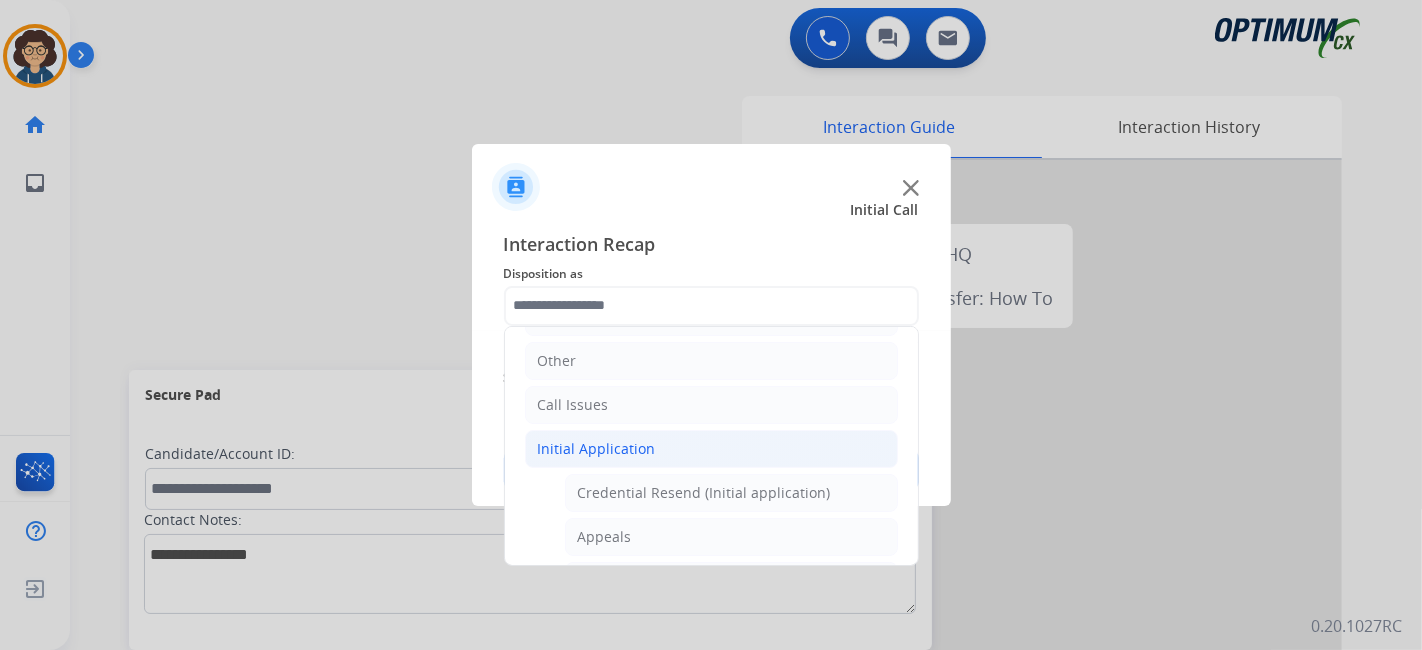 click on "Bookstore   Finance   PDS   Other   Call Issues   Initial Application   Credential Resend (Initial application)   Appeals   Stuck in Staff Review   Paper Exam Status   Online Walk-Through (Initial application)   Names Change Questions/Assistance (Initial application)   Endorsement Number Not Working   No Show VV   Fax Receipt Confirmation (Initial application)   Initial Application Price Increase   Search Request   V3 Request   Credential Type Change   Admin Change Notice - Temporary   No Show Exam   Visit Cancelation Request   Language Specialization Change   Exam Special Accommodation   VVProb Questions   Paper Application Status   General Questions (Initial application)   Ready to Schedule Info   [PERSON_NAME] Vue/Exam Authorization   Extend Deadline (Initial application)   Transfer   Renewal" 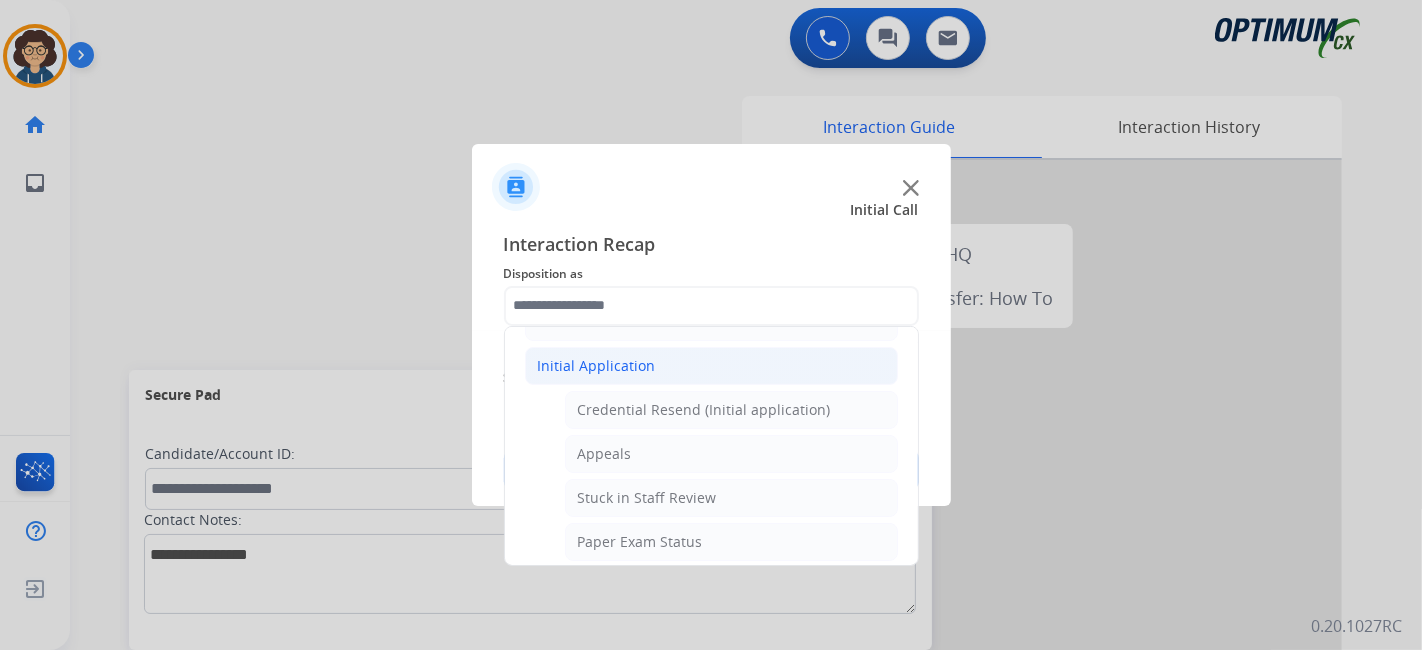scroll, scrollTop: 0, scrollLeft: 0, axis: both 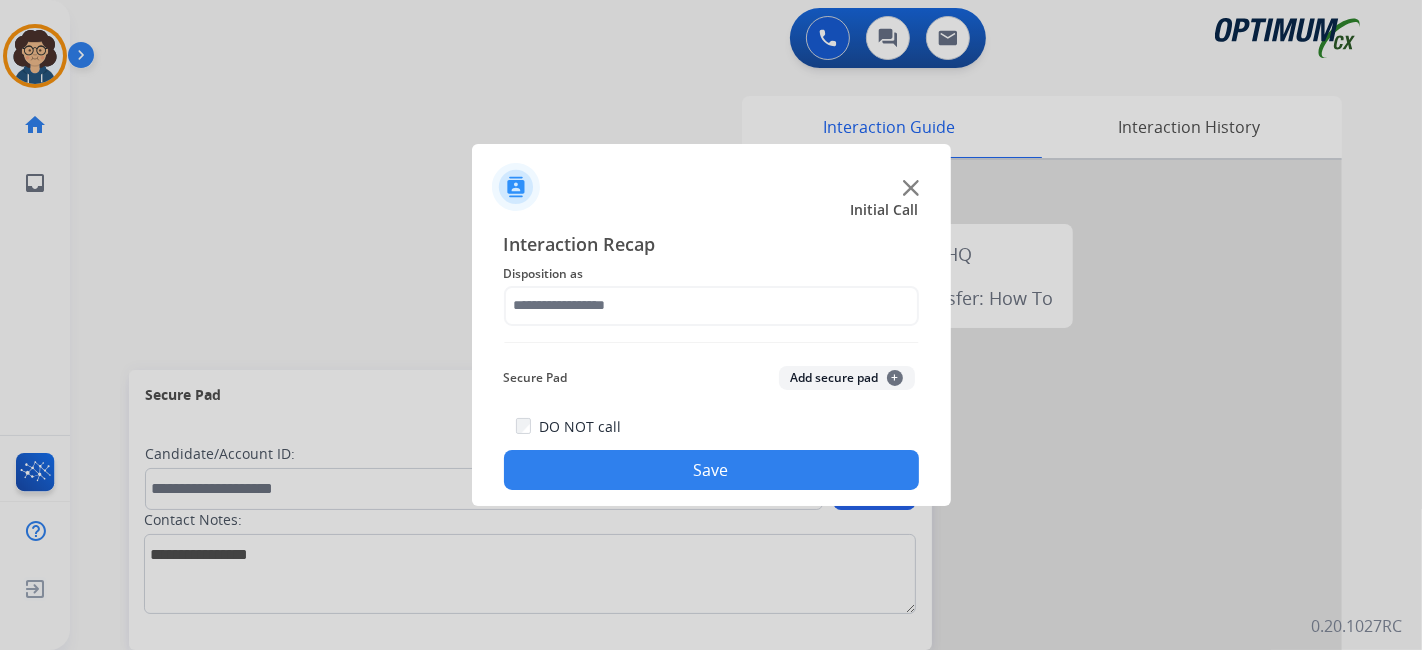 drag, startPoint x: 906, startPoint y: 367, endPoint x: 907, endPoint y: 392, distance: 25.019993 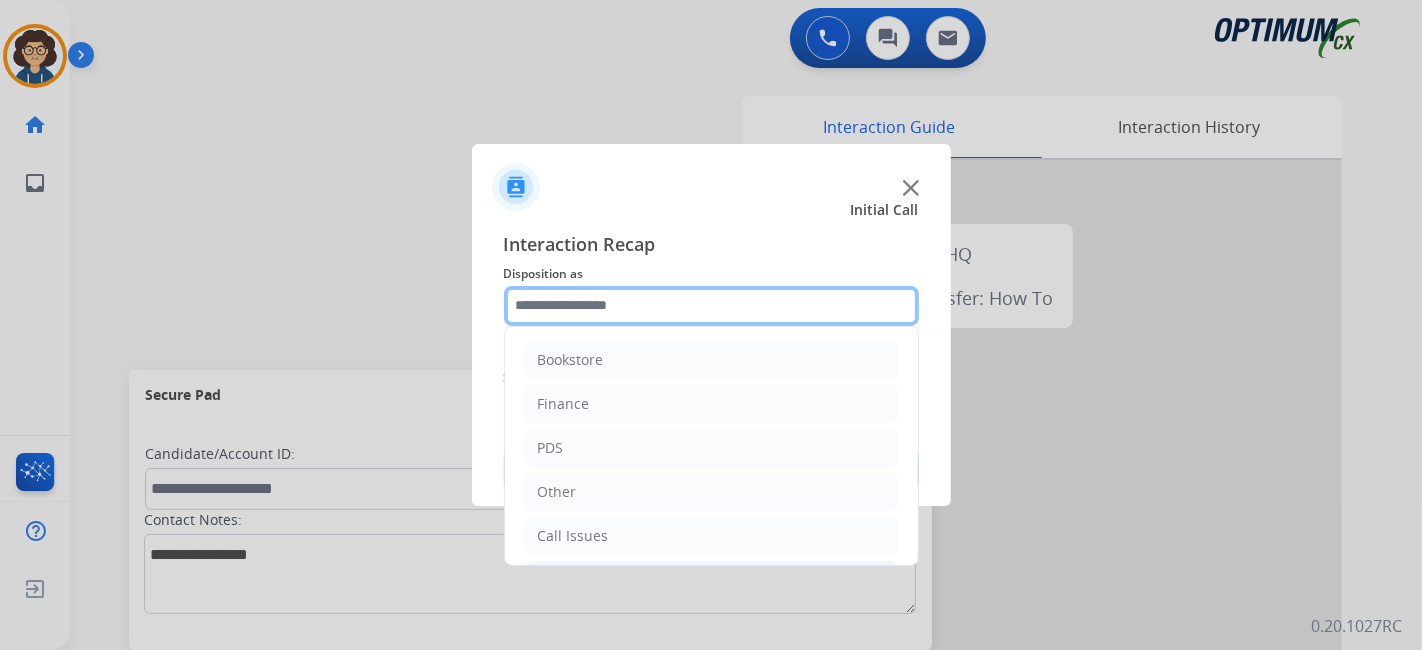 click 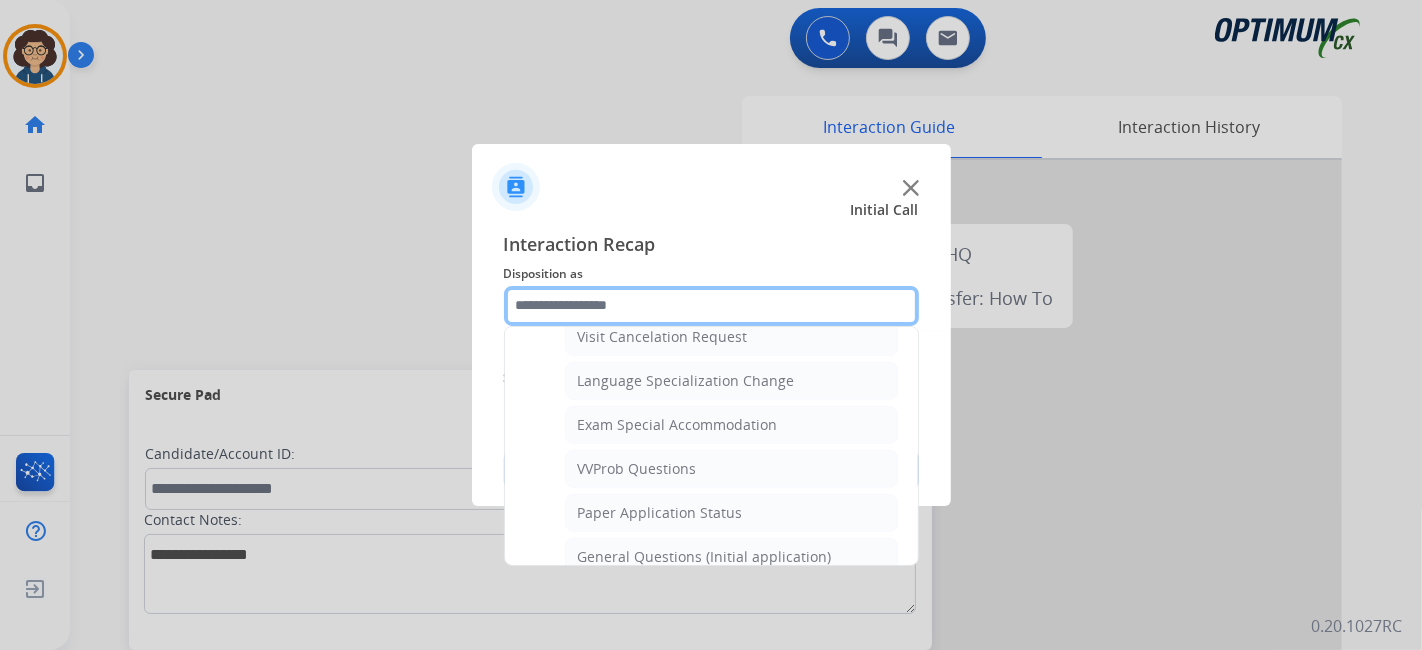 scroll, scrollTop: 1002, scrollLeft: 0, axis: vertical 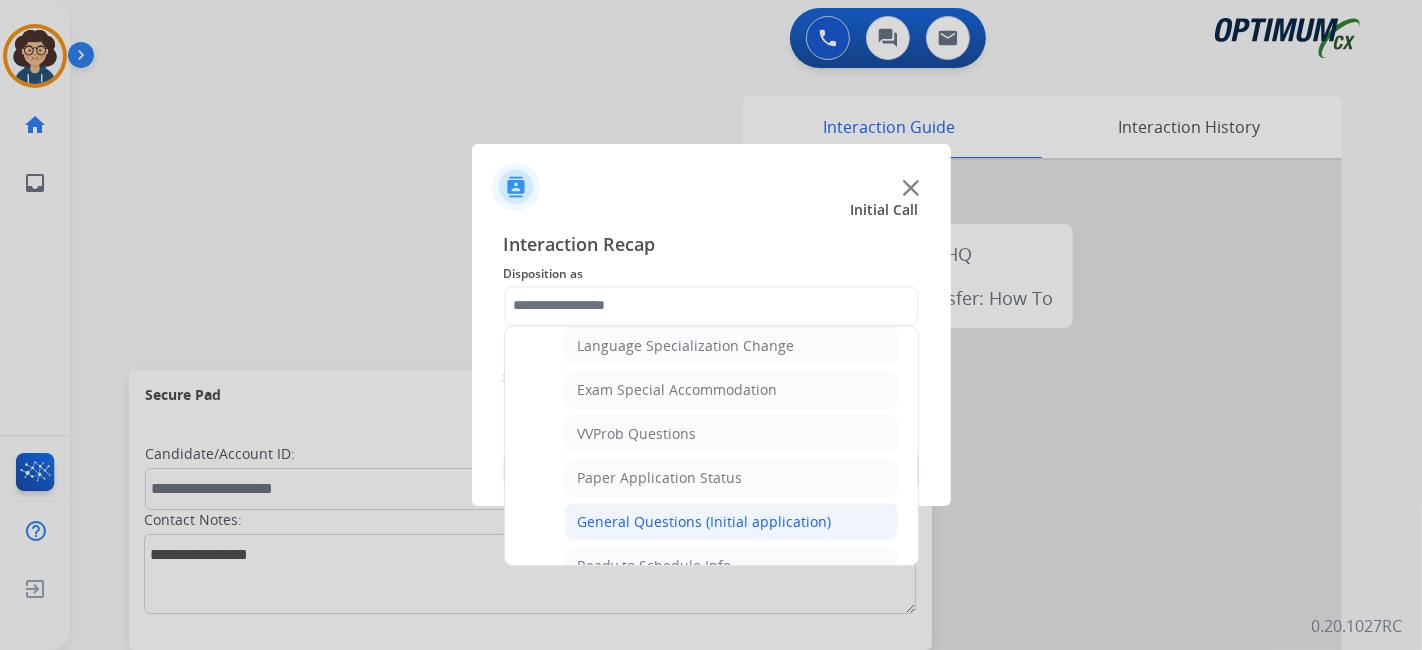 click on "General Questions (Initial application)" 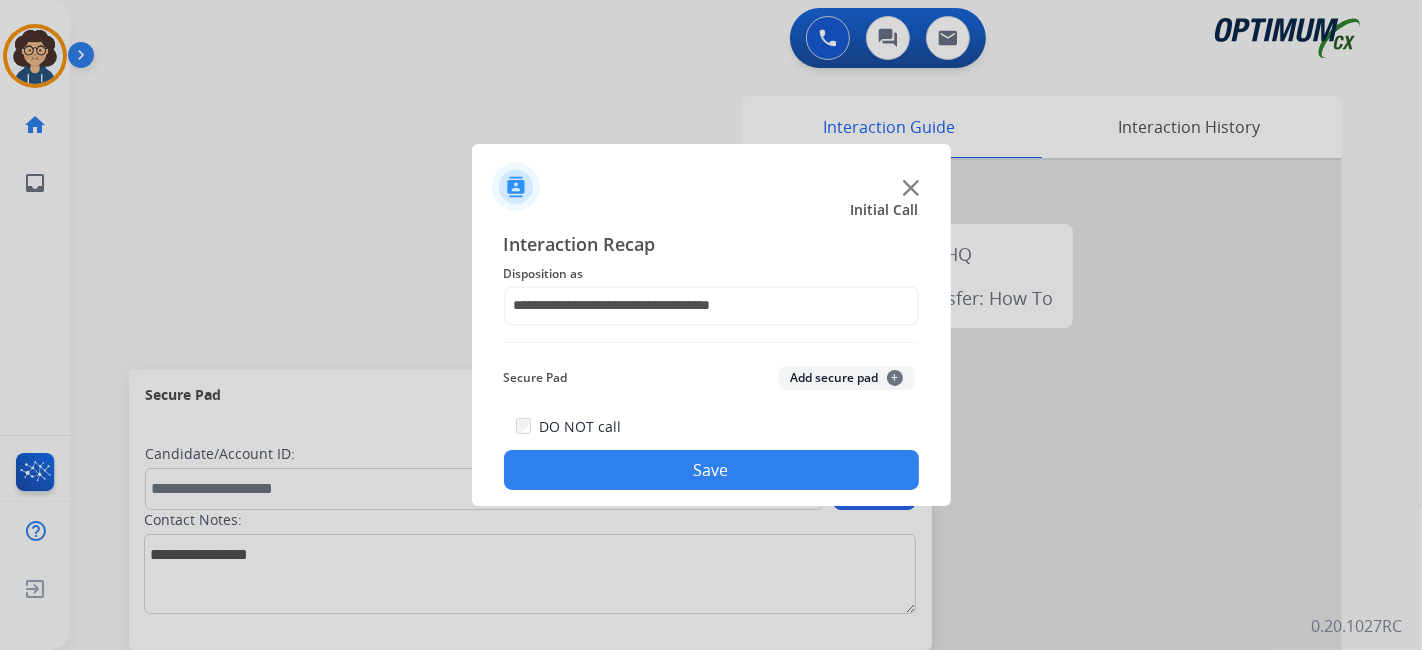 click on "Save" 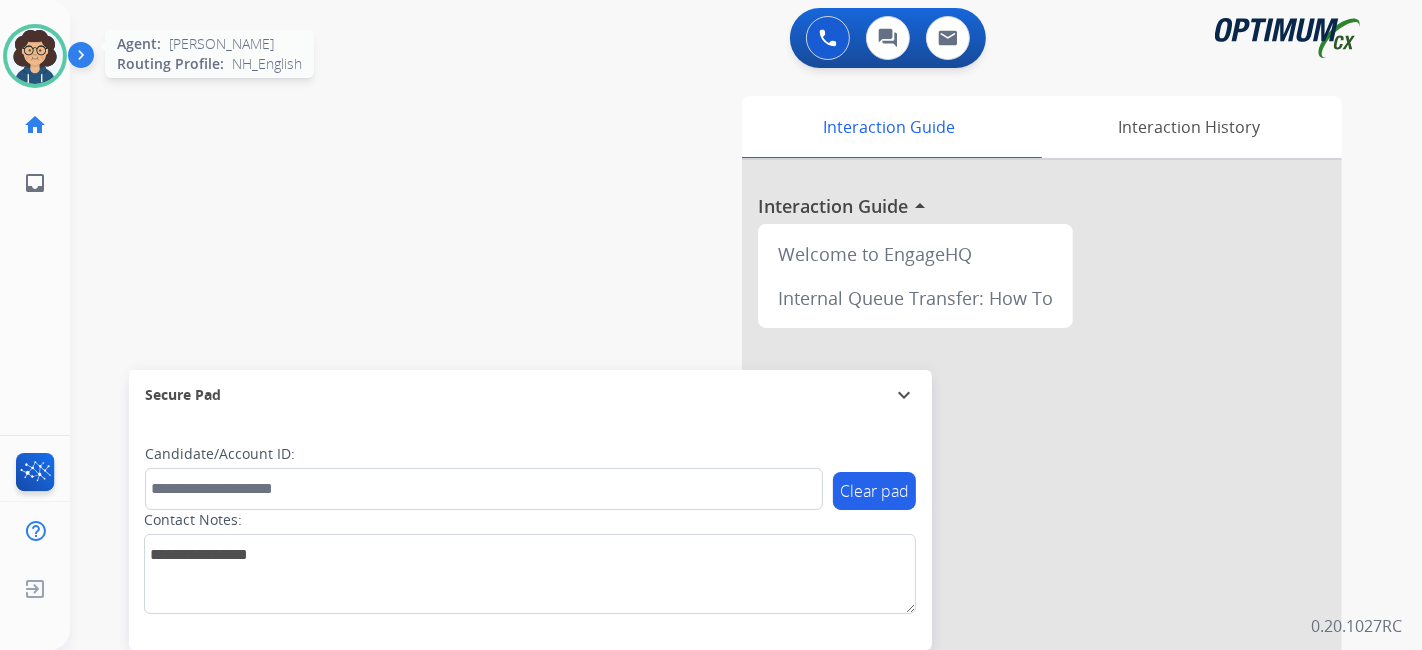 click at bounding box center [35, 56] 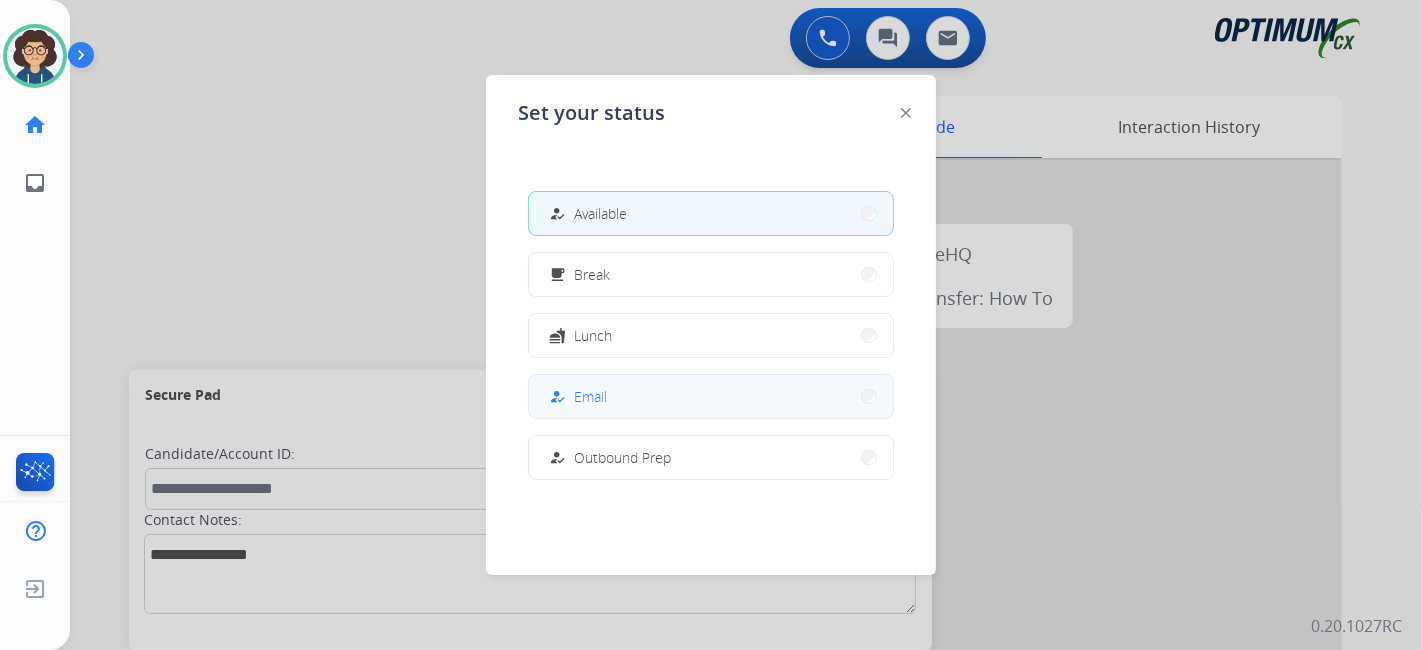 click on "how_to_reg Email" at bounding box center [711, 396] 